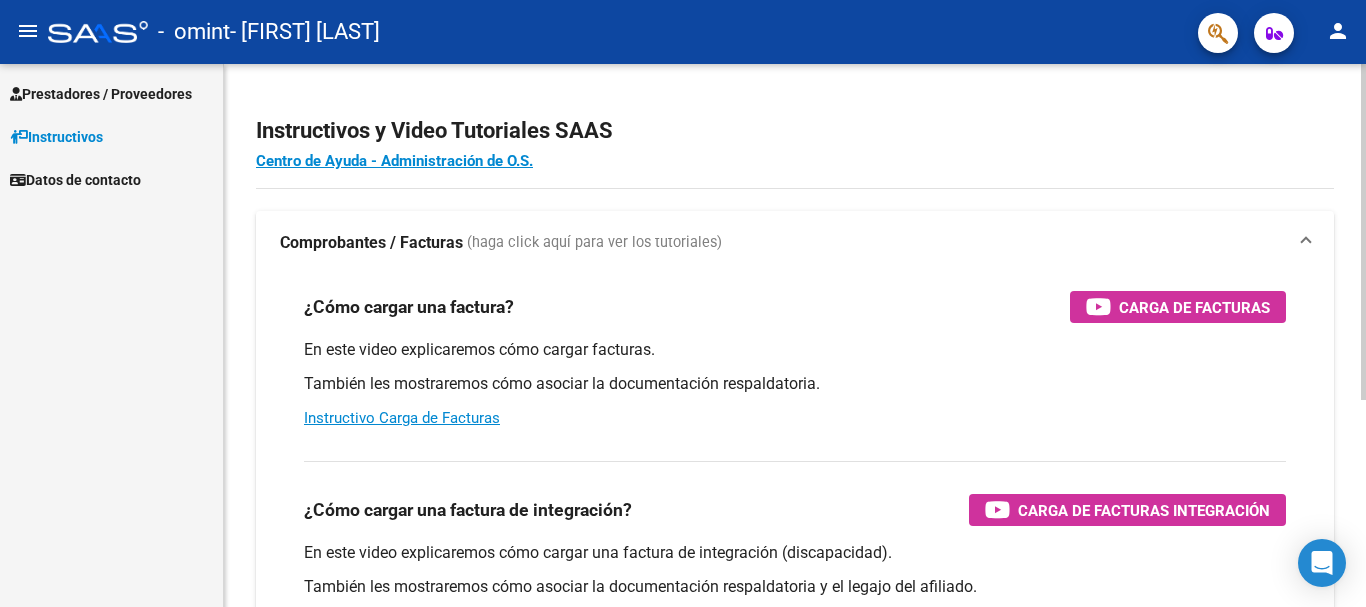 scroll, scrollTop: 0, scrollLeft: 0, axis: both 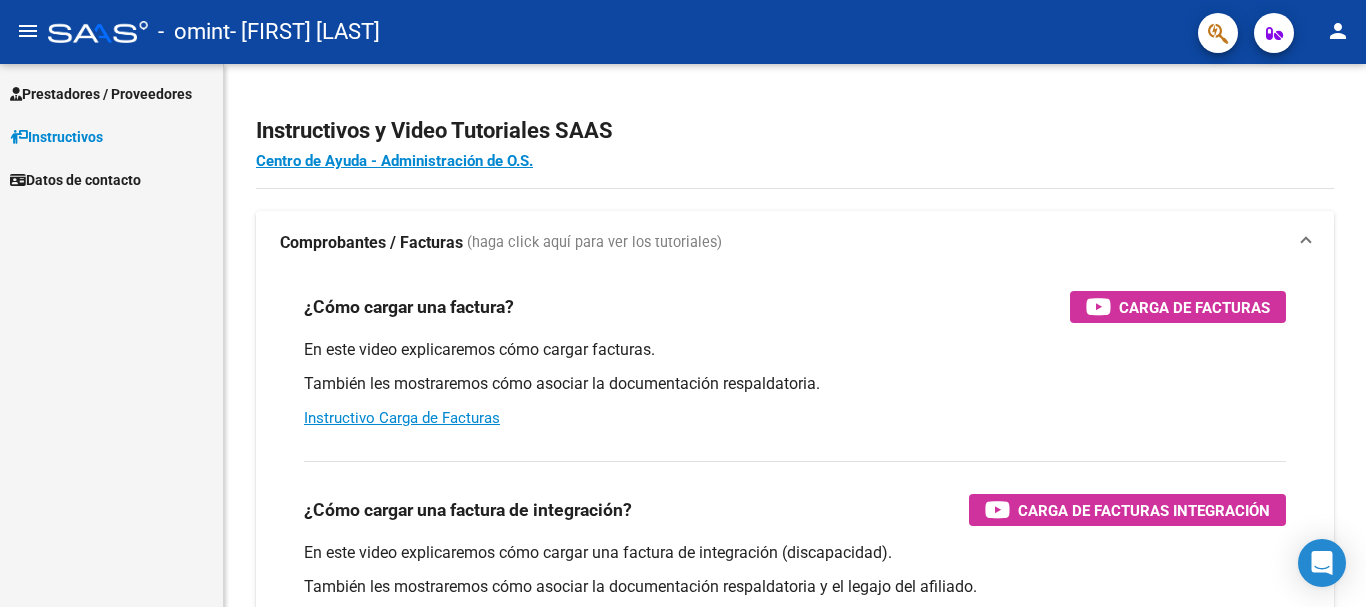 click on "Prestadores / Proveedores" at bounding box center [101, 94] 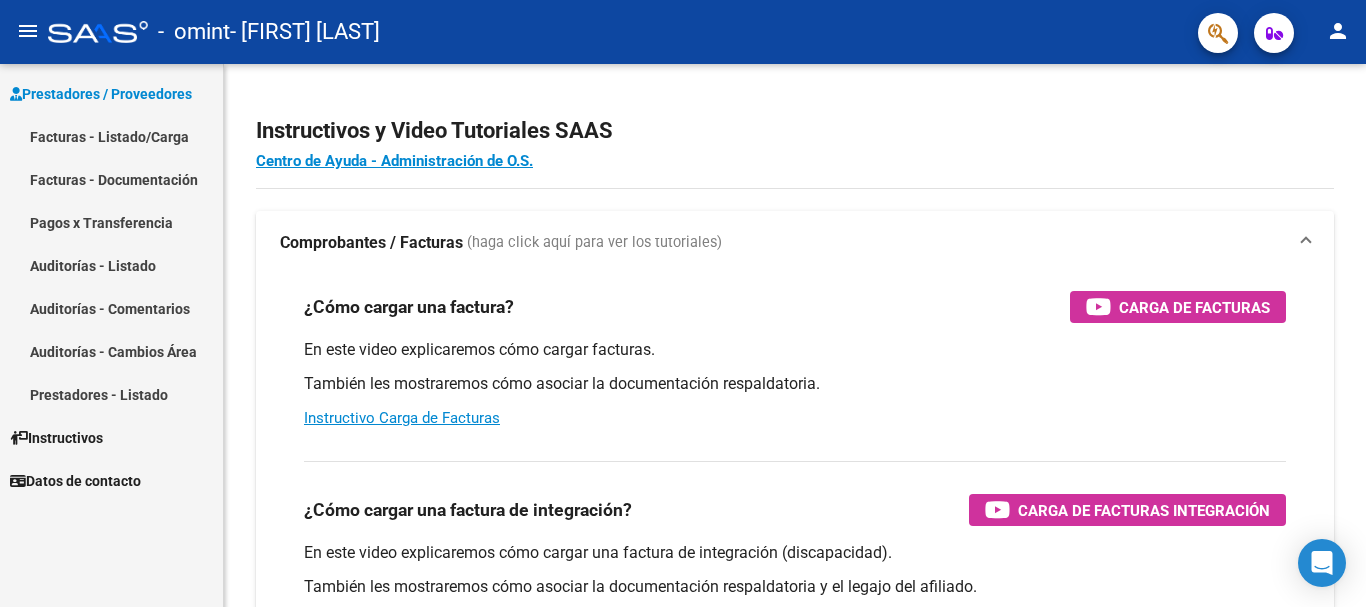 click on "Facturas - Listado/Carga" at bounding box center [111, 136] 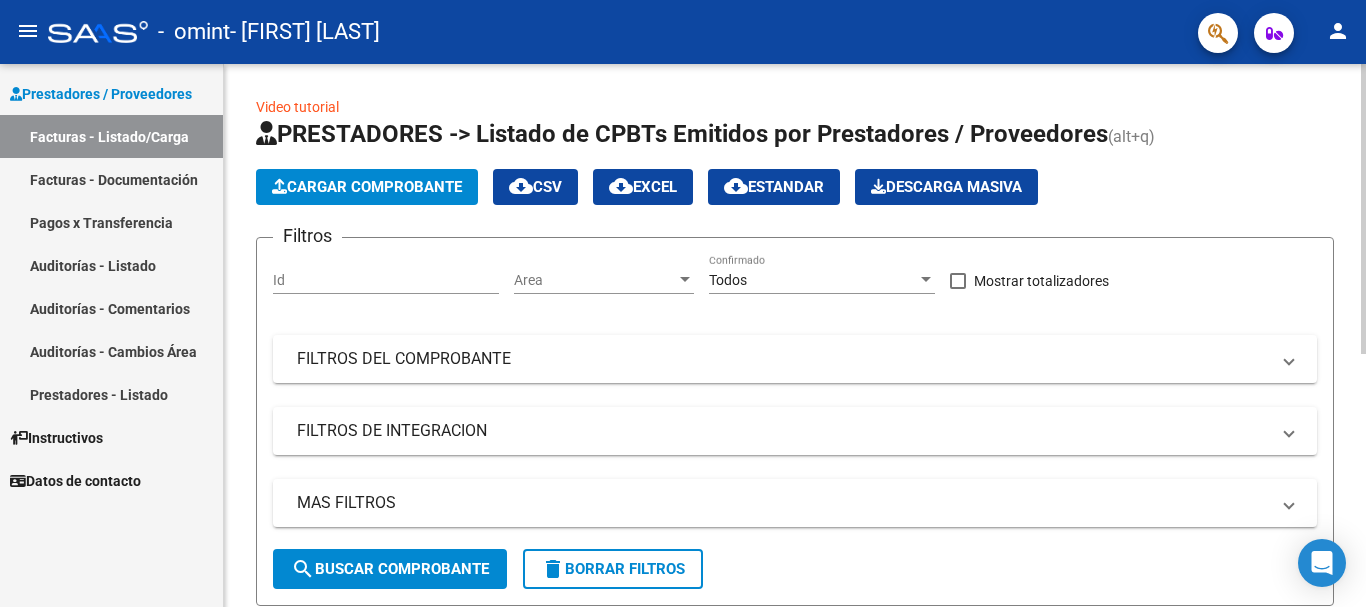 click on "Cargar Comprobante" 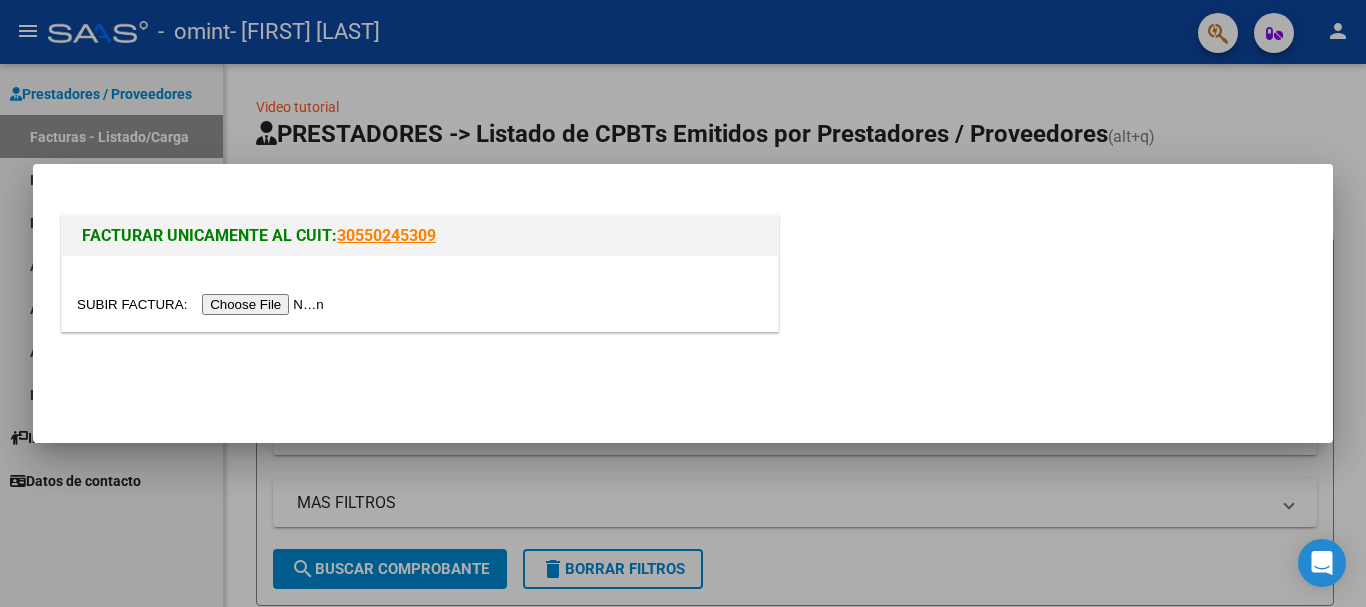 click at bounding box center (203, 304) 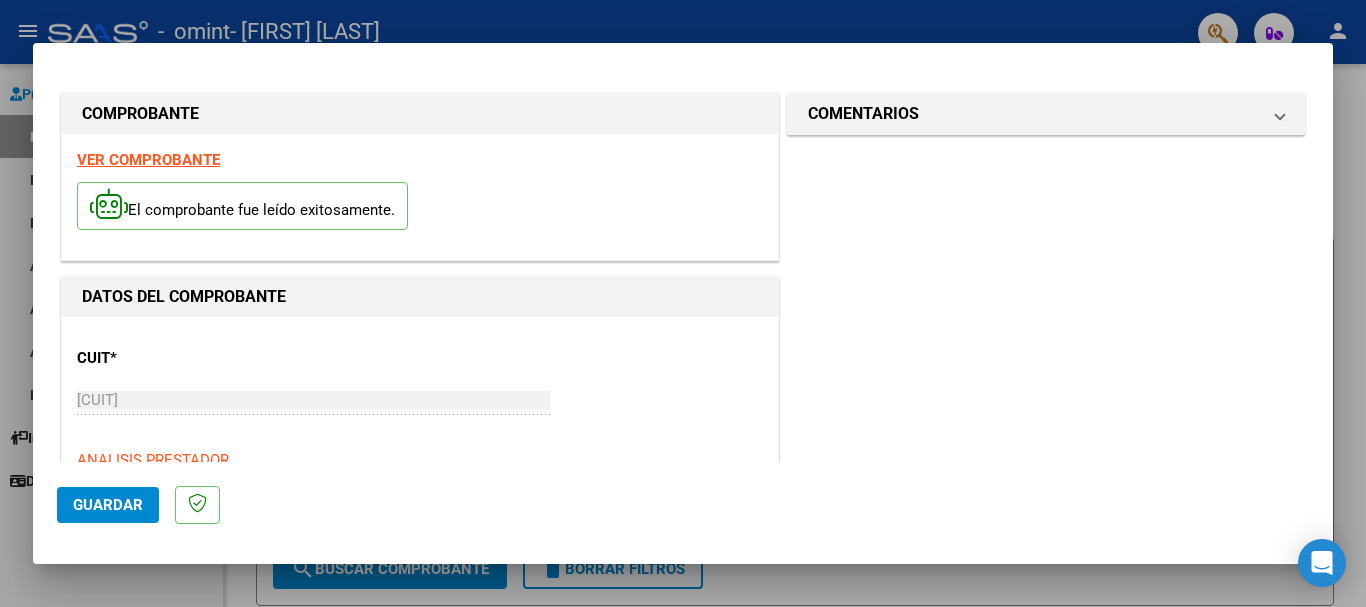click on "CUIT  *   [CUIT] Ingresar CUIT  ANALISIS PRESTADOR  Area destinado * Integración Seleccionar Area Luego de guardar debe preaprobar la factura asociandola a un legajo de integración y subir la documentación respaldatoria (planilla de asistencia o ddjj para período de aislamiento)  Período de Prestación (Ej: 202305 para Mayo 2023    Ingrese el Período de Prestación como indica el ejemplo   Comprobante Tipo * Factura C Seleccionar Tipo Punto de Venta  *   1 Ingresar el Nro.  Número  *   131 Ingresar el Nro.  Monto  *   $ 61.853,05 Ingresar el monto  Fecha del Cpbt.  *   2025-08-02 Ingresar la fecha  CAE / CAEA (no ingrese CAI)    75312791883117 Ingresar el CAE o CAEA (no ingrese CAI)  Fecha de Vencimiento    Ingresar la fecha  Ref. Externa    Ingresar la ref.  N° Liquidación    Ingresar el N° Liquidación" at bounding box center [420, 1050] 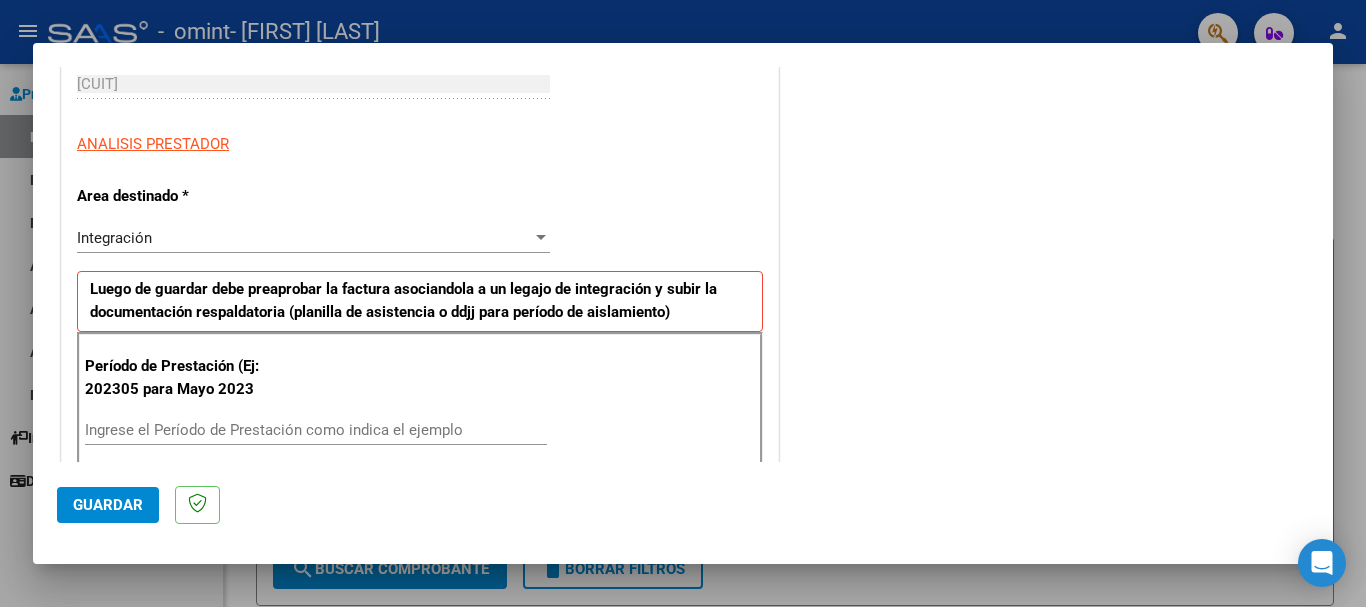 scroll, scrollTop: 321, scrollLeft: 0, axis: vertical 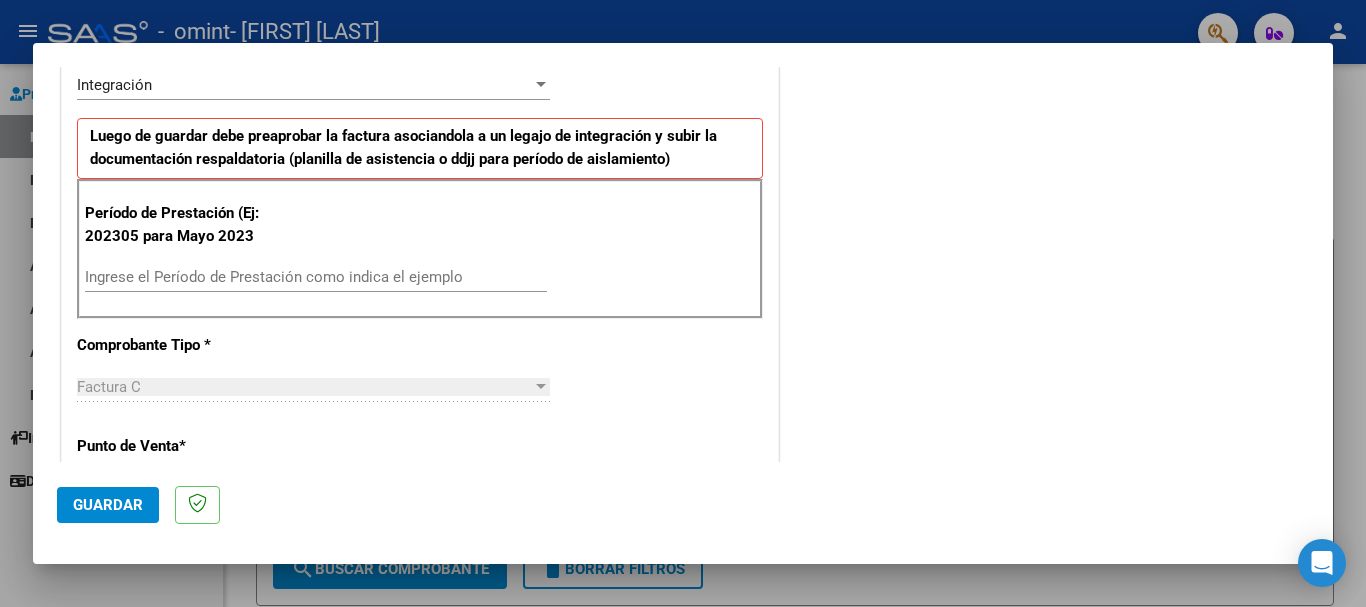click on "Ingrese el Período de Prestación como indica el ejemplo" at bounding box center (316, 277) 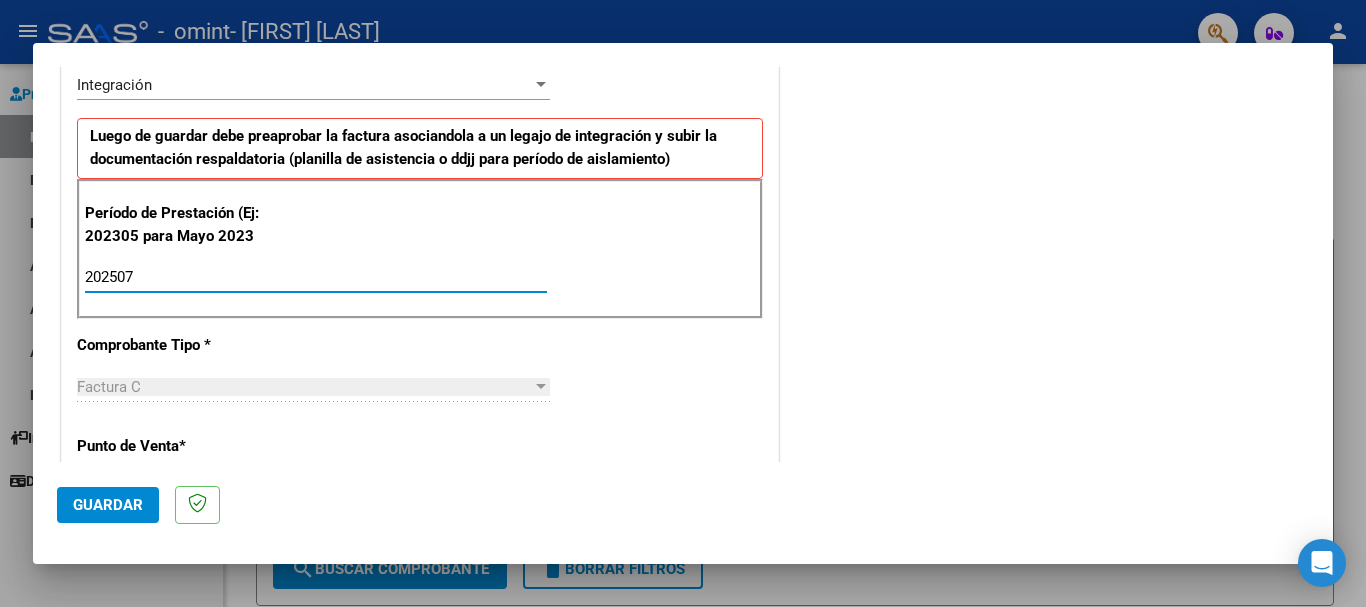 type on "202507" 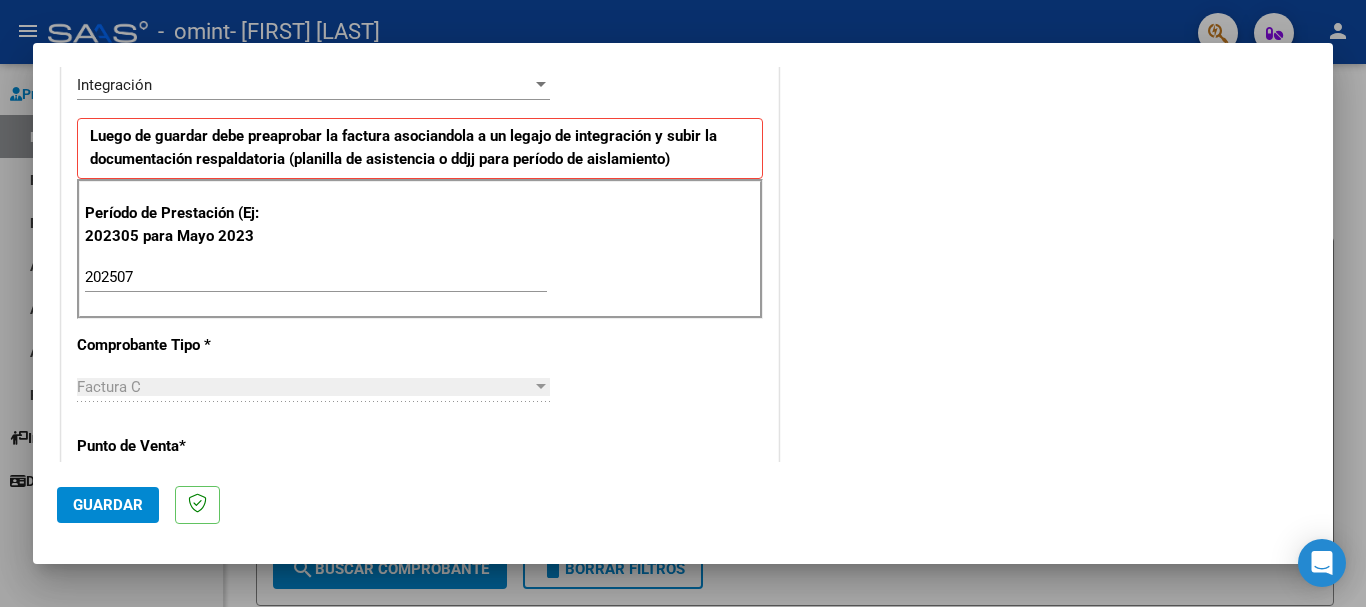 click on "CUIT  *   [CUIT] Ingresar CUIT  ANALISIS PRESTADOR  Area destinado * Integración Seleccionar Area Luego de guardar debe preaprobar la factura asociandola a un legajo de integración y subir la documentación respaldatoria (planilla de asistencia o ddjj para período de aislamiento)  Período de Prestación (Ej: 202305 para Mayo 2023    202507 Ingrese el Período de Prestación como indica el ejemplo   Comprobante Tipo * Factura C Seleccionar Tipo Punto de Venta  *   1 Ingresar el Nro.  Número  *   131 Ingresar el Nro.  Monto  *   $ 61.853,05 Ingresar el monto  Fecha del Cpbt.  *   2025-08-02 Ingresar la fecha  CAE / CAEA (no ingrese CAI)    75312791883117 Ingresar el CAE o CAEA (no ingrese CAI)  Fecha de Vencimiento    Ingresar la fecha  Ref. Externa    Ingresar la ref.  N° Liquidación    Ingresar el N° Liquidación" at bounding box center [420, 581] 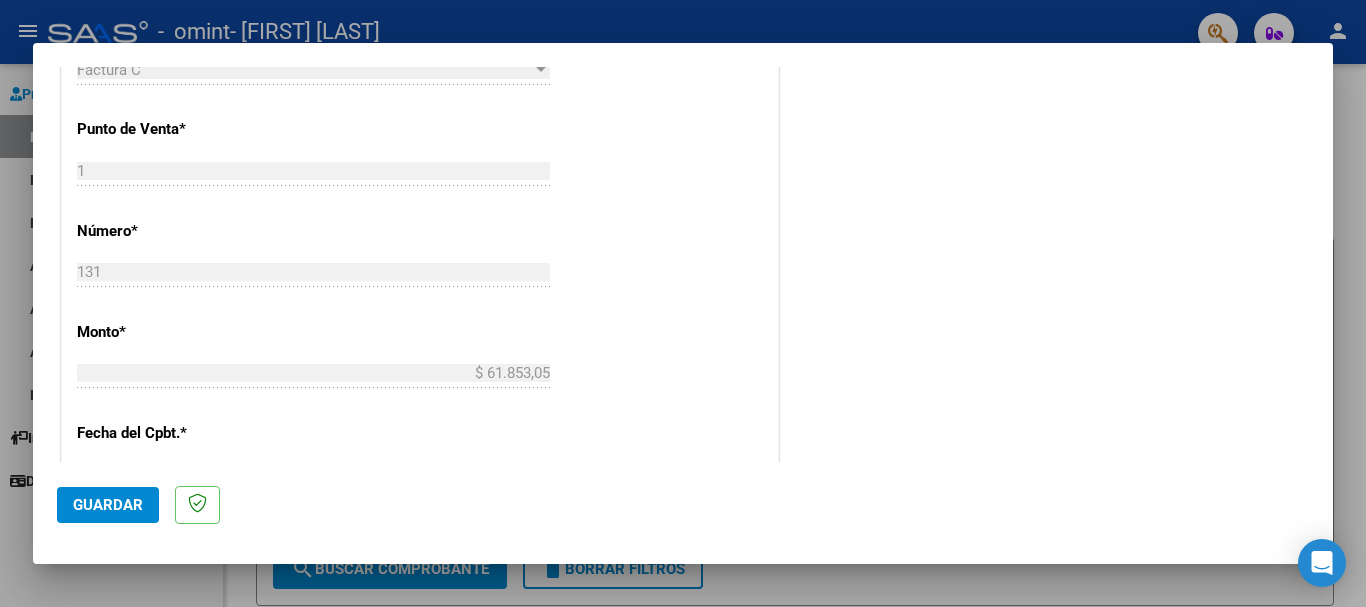 scroll, scrollTop: 1087, scrollLeft: 0, axis: vertical 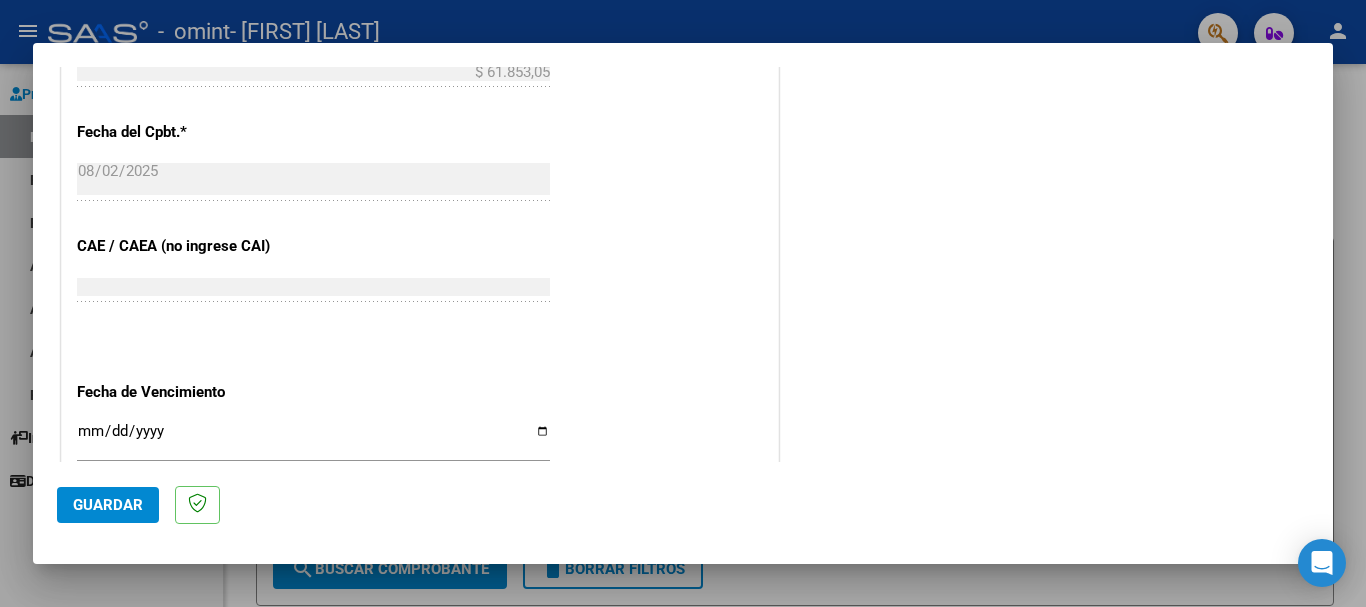 click on "Guardar" 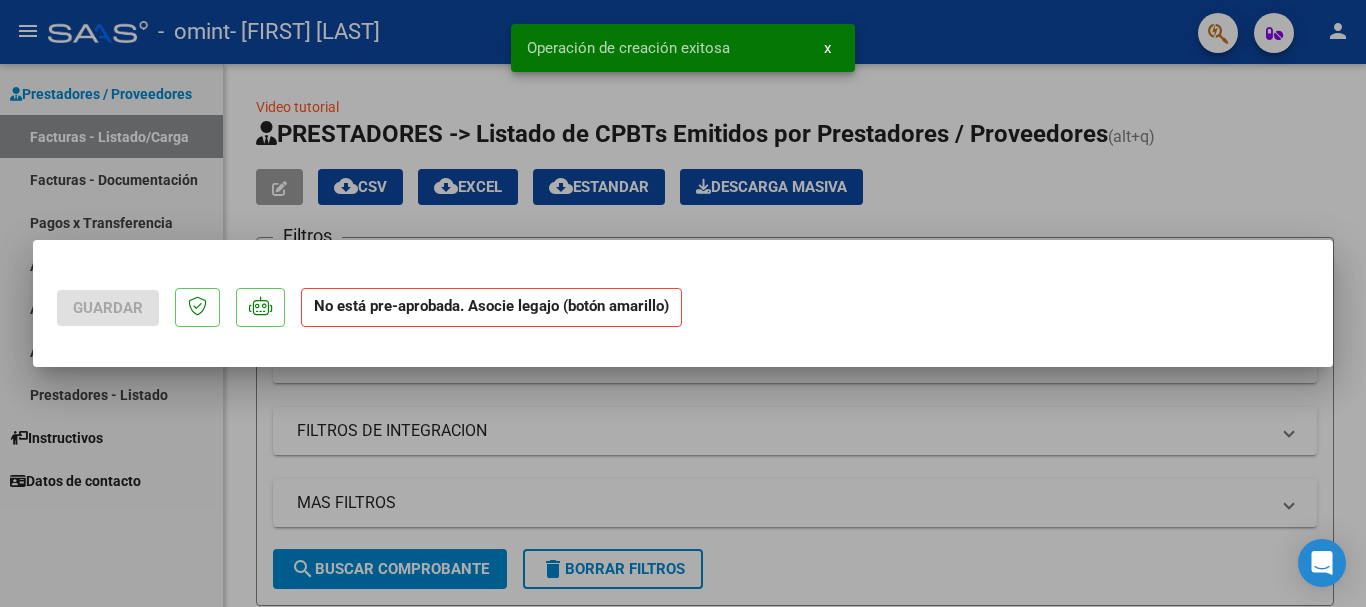 scroll, scrollTop: 0, scrollLeft: 0, axis: both 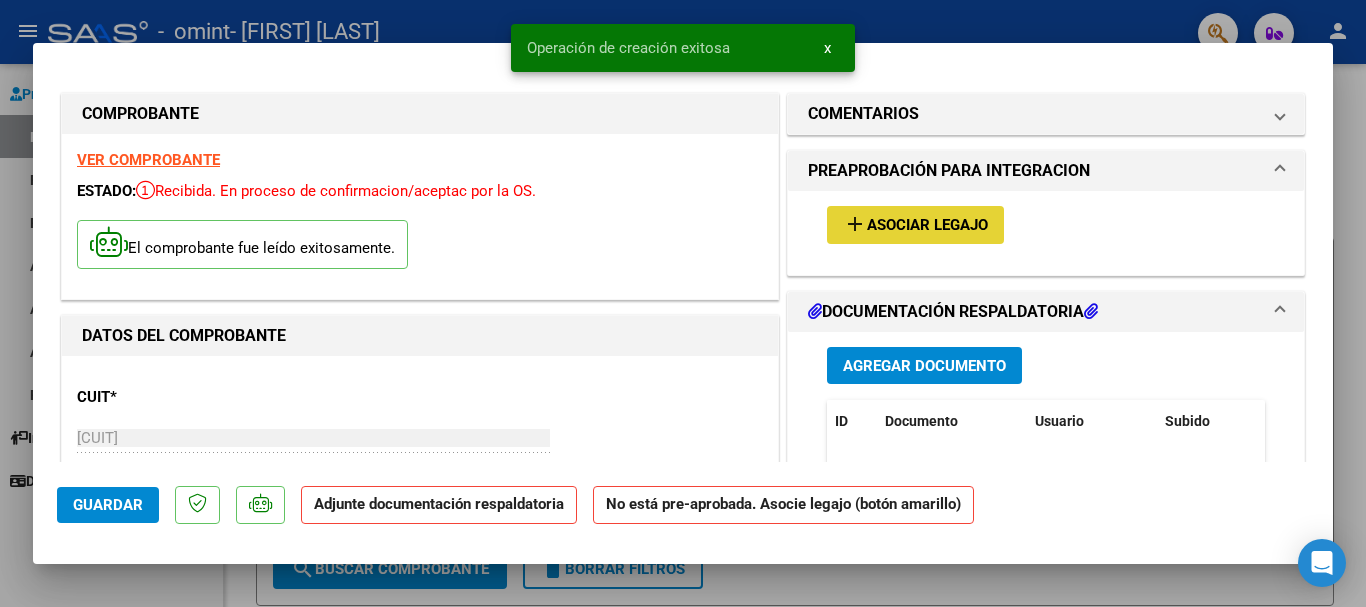 click on "Asociar Legajo" at bounding box center [927, 226] 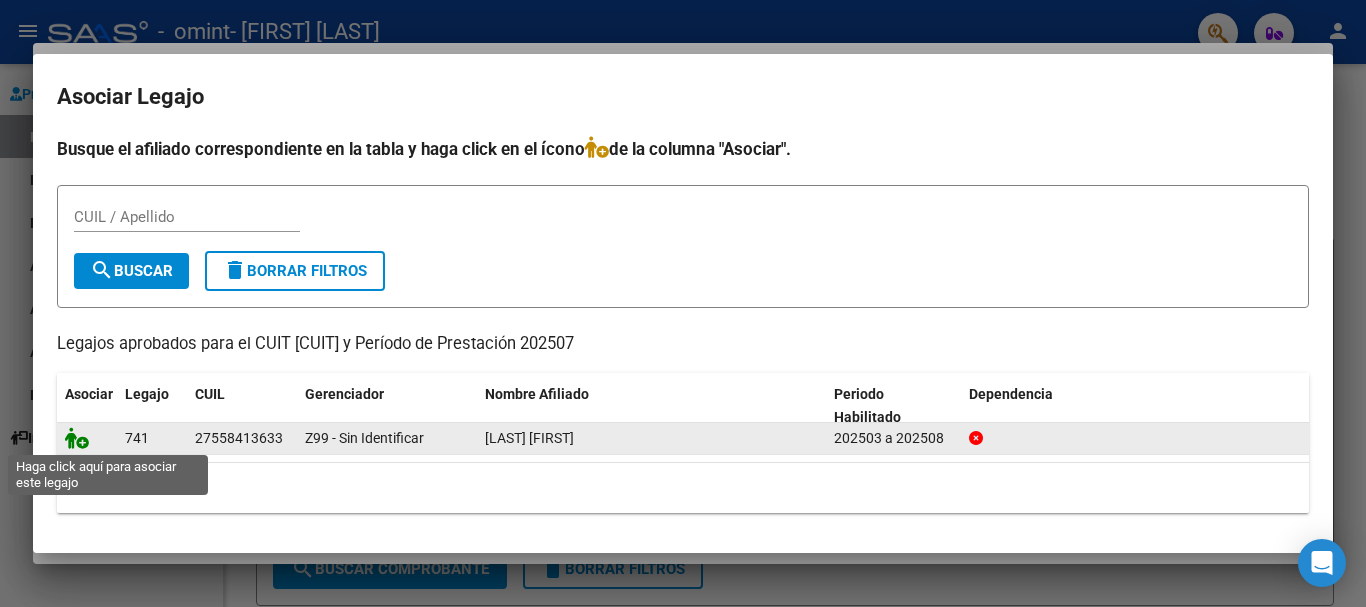 click 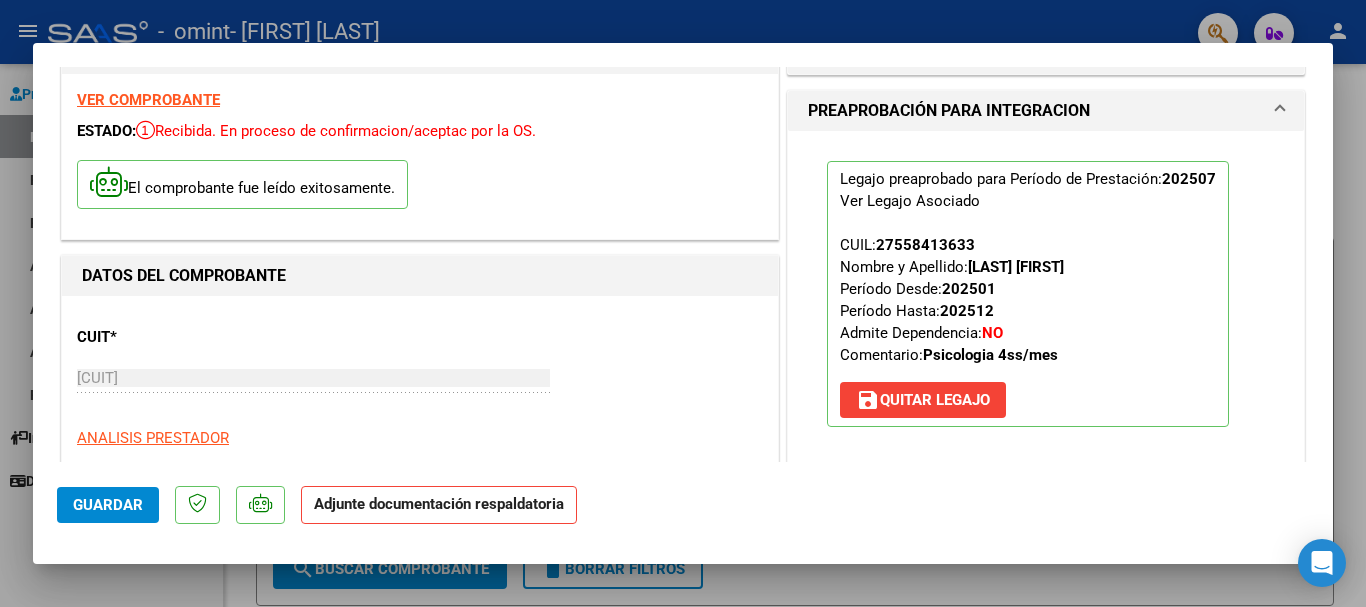 scroll, scrollTop: 25, scrollLeft: 0, axis: vertical 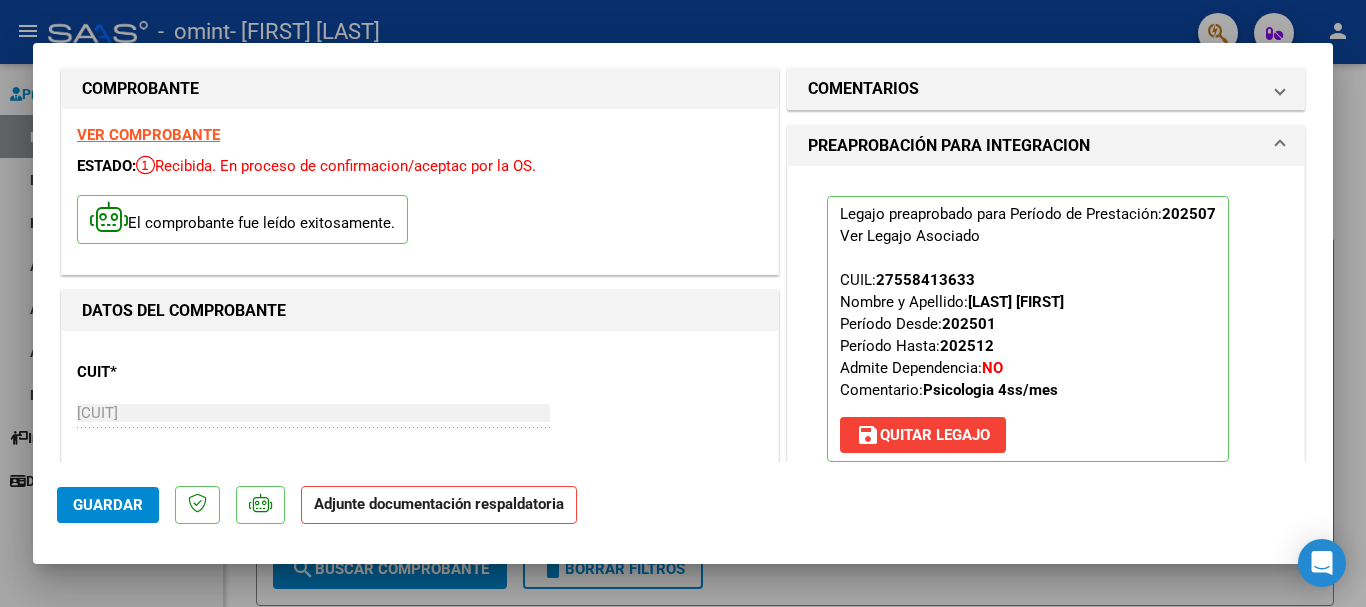 click on "PREAPROBACIÓN PARA INTEGRACION" at bounding box center [1046, 146] 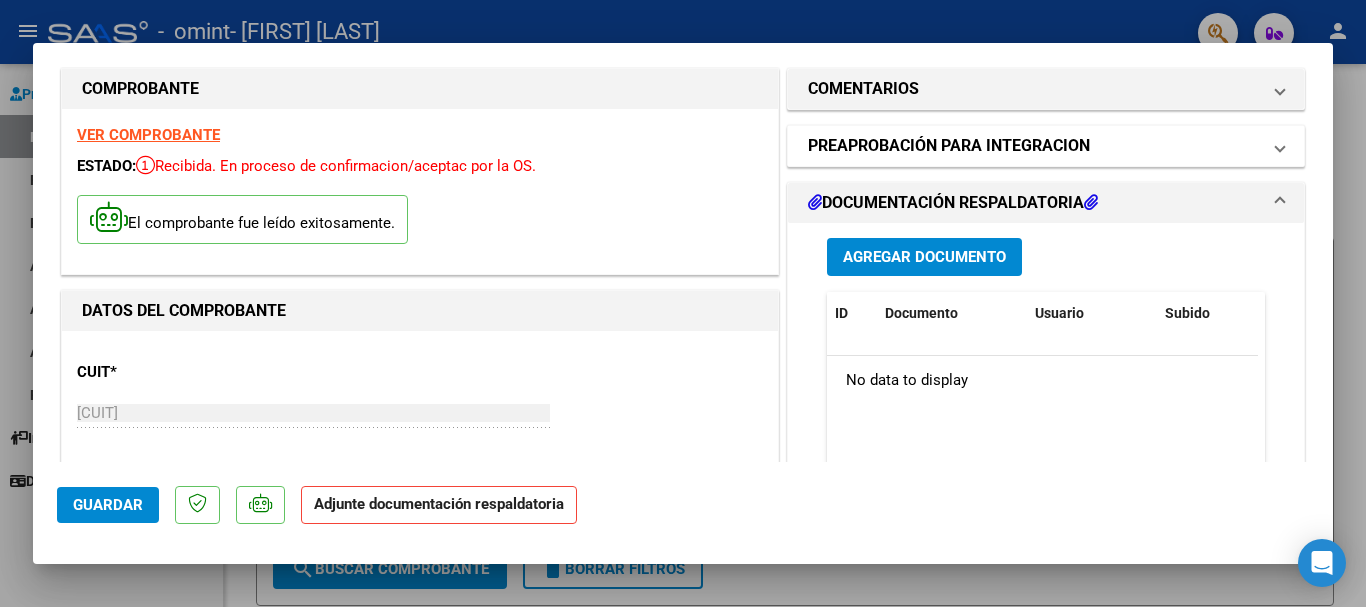 click on "PREAPROBACIÓN PARA INTEGRACION" at bounding box center (1046, 146) 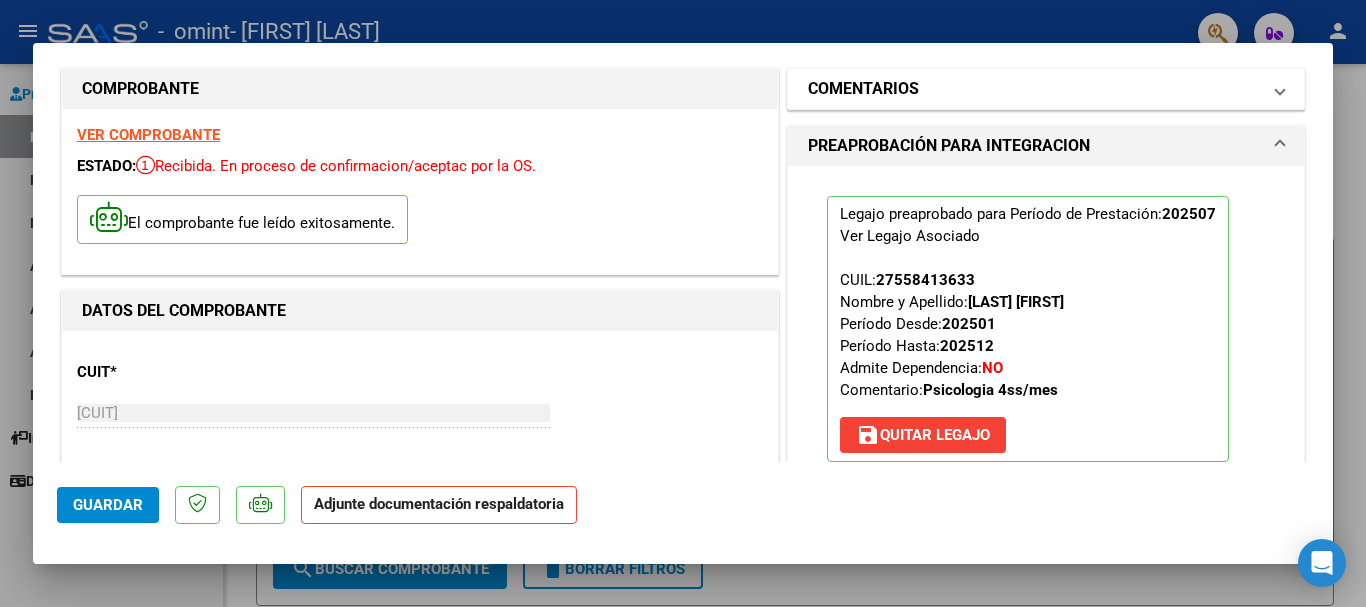 click at bounding box center (1280, 89) 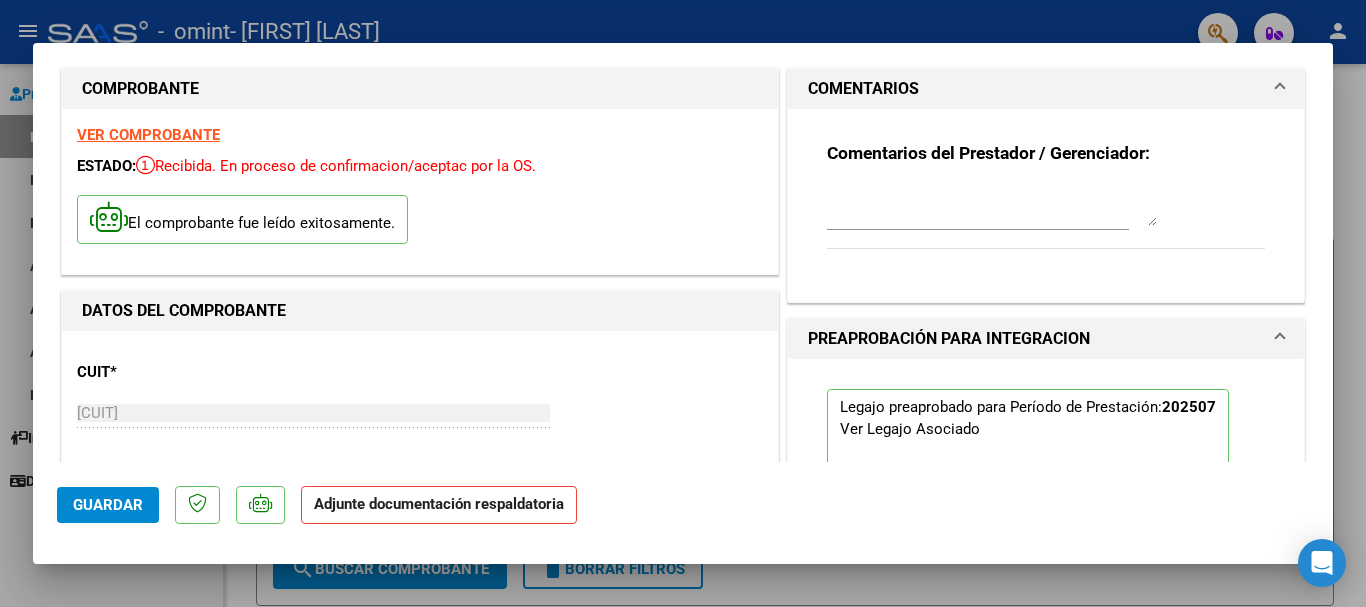 click on "COMENTARIOS" at bounding box center [1042, 89] 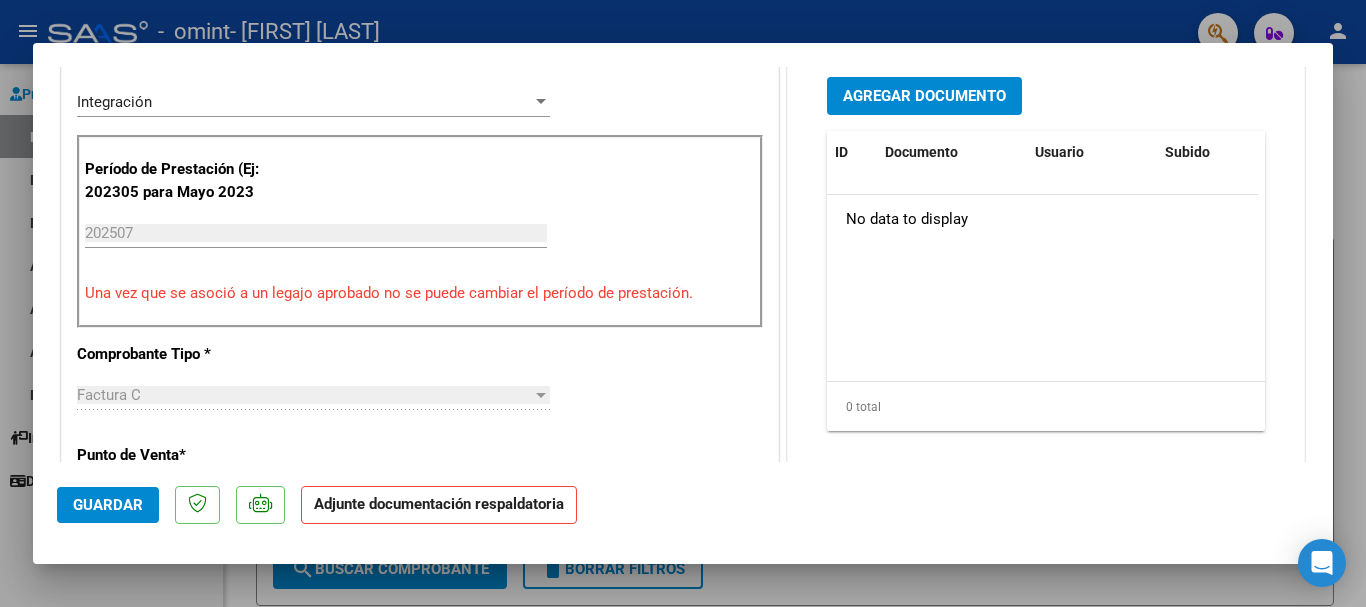 scroll, scrollTop: 558, scrollLeft: 0, axis: vertical 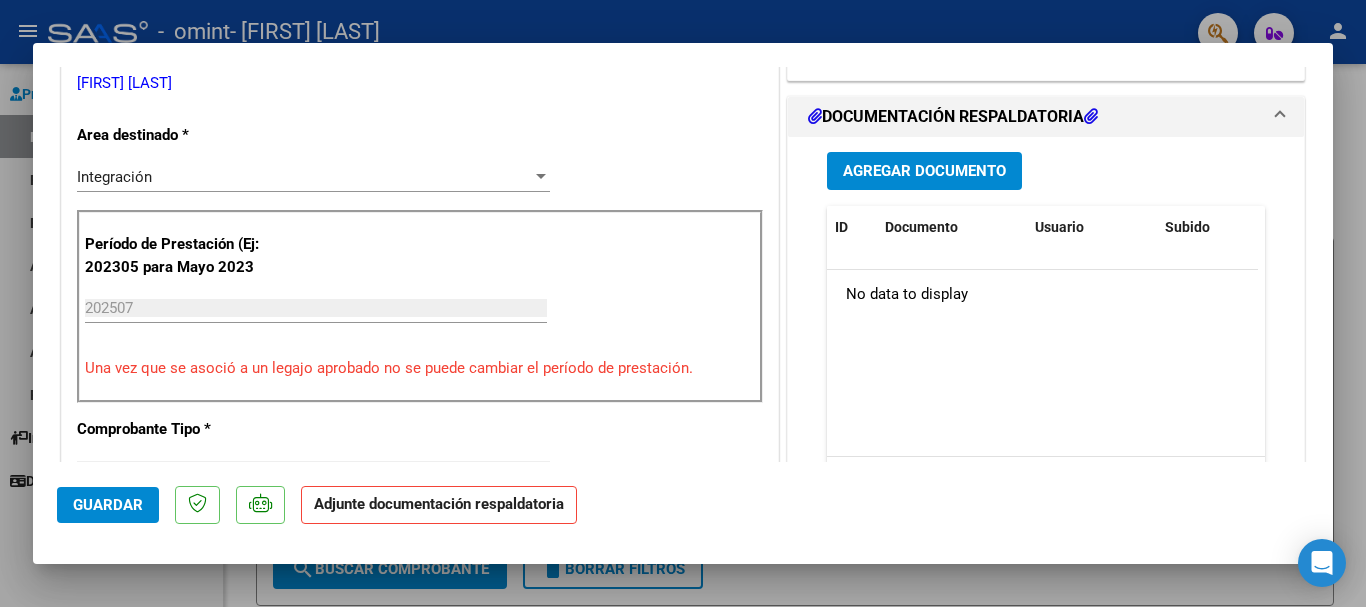 click on "Agregar Documento" at bounding box center (924, 172) 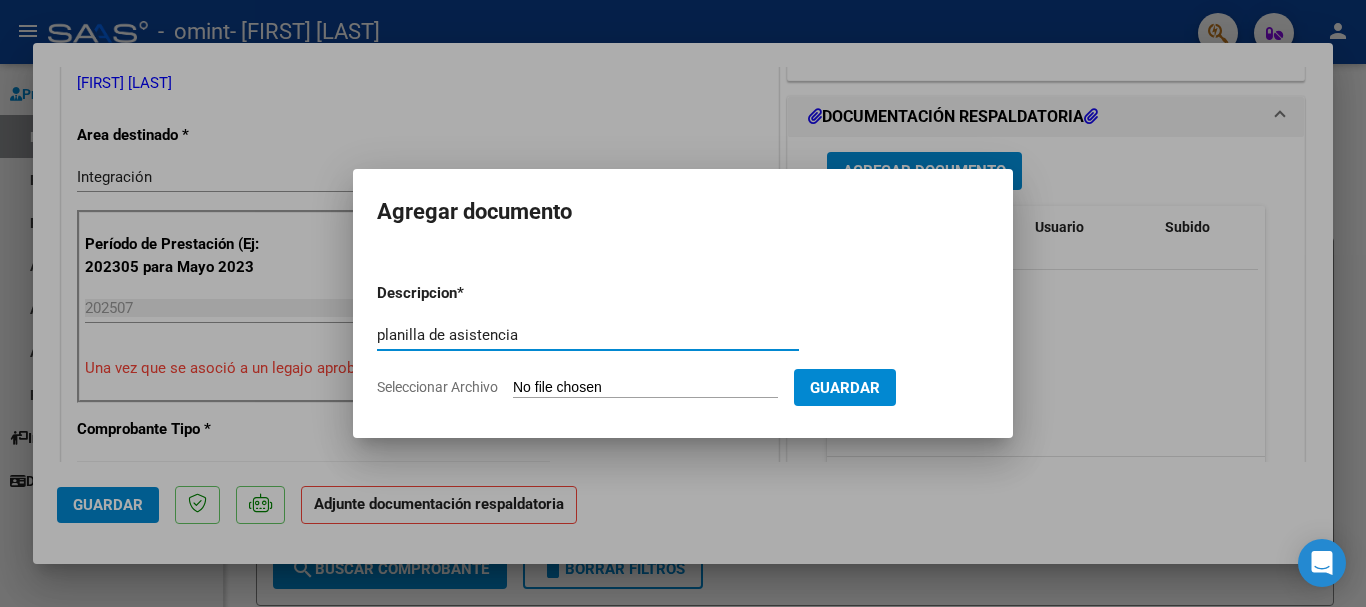 type on "planilla de asistencia" 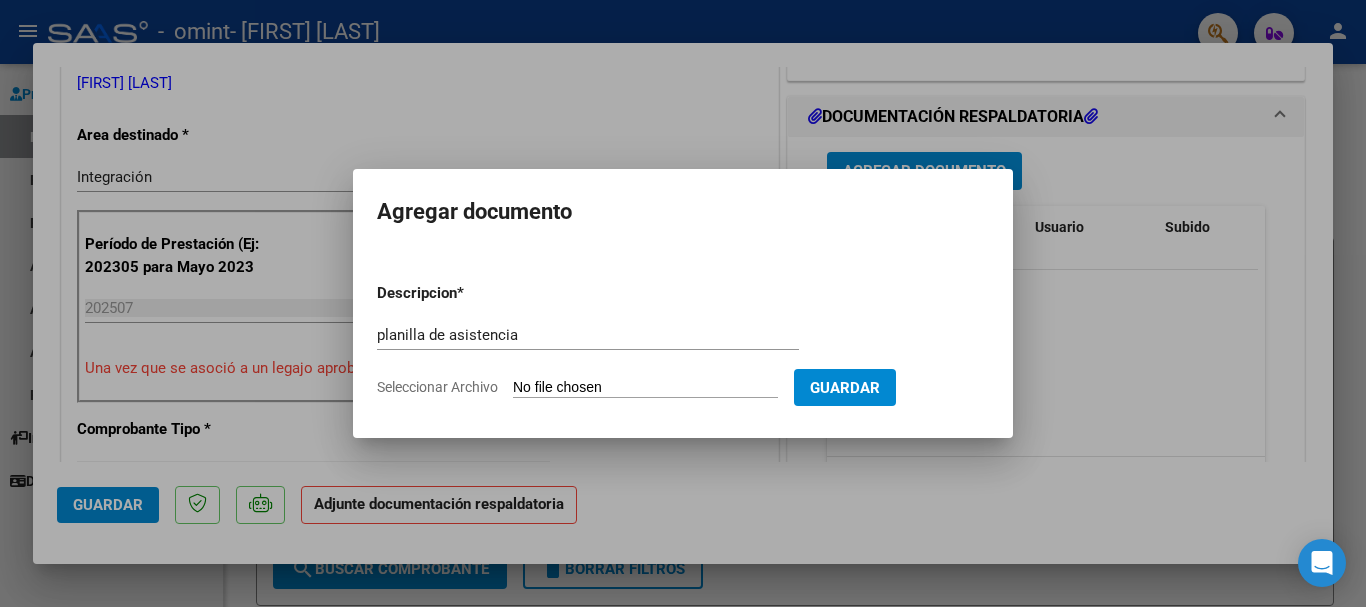 type on "C:\fakepath\[LAST] [FIRST].pdf" 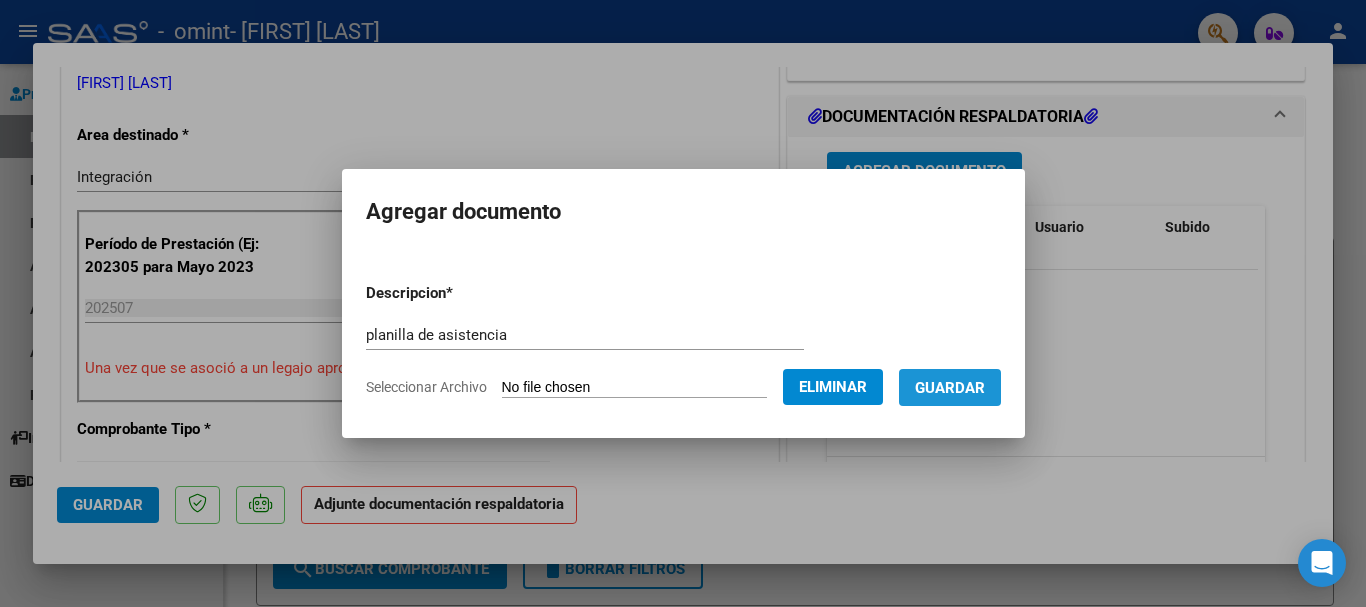 click on "Guardar" at bounding box center (950, 388) 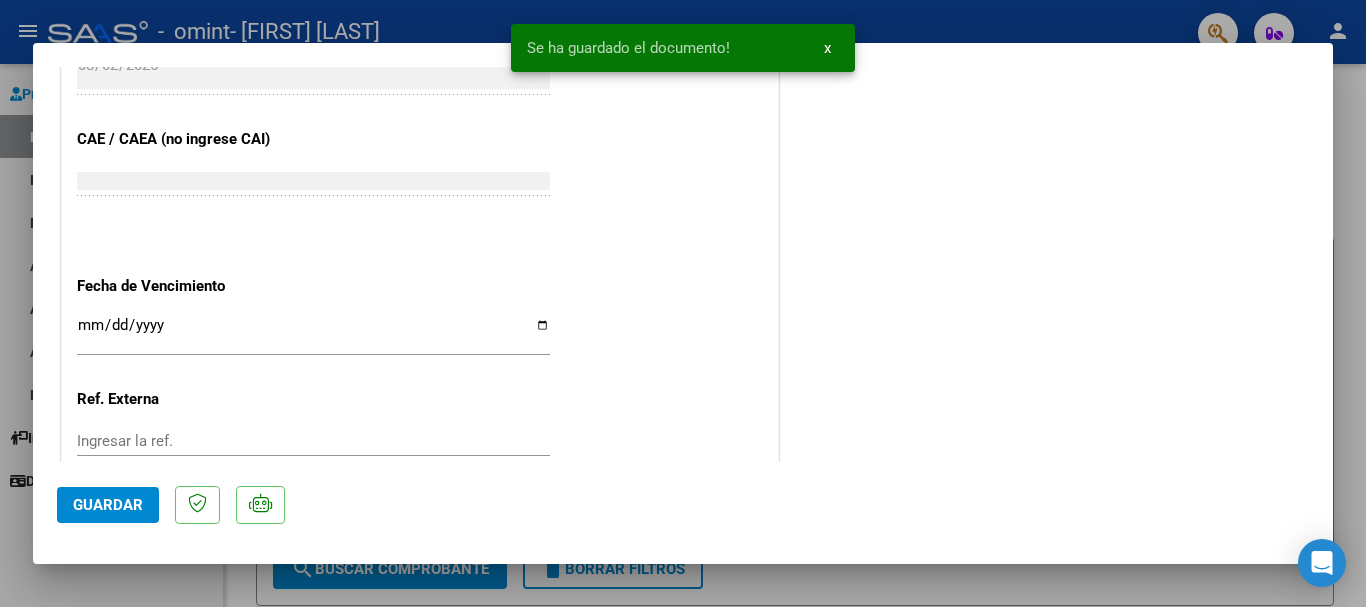 scroll, scrollTop: 1395, scrollLeft: 0, axis: vertical 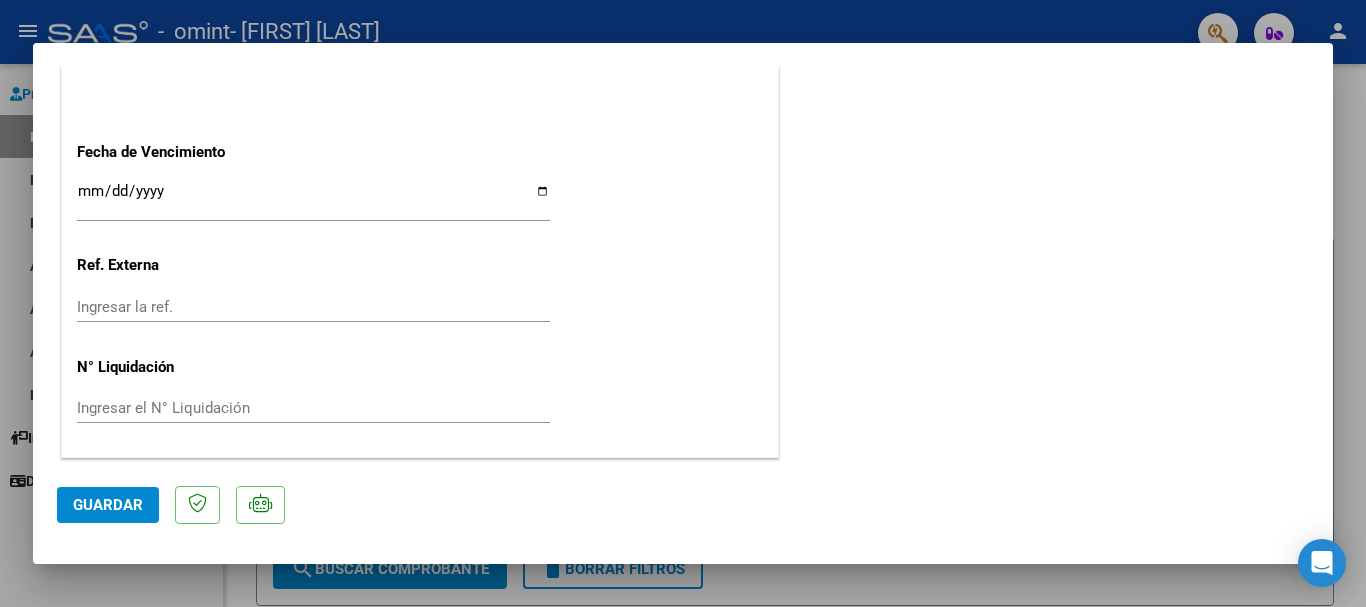 click on "Guardar" 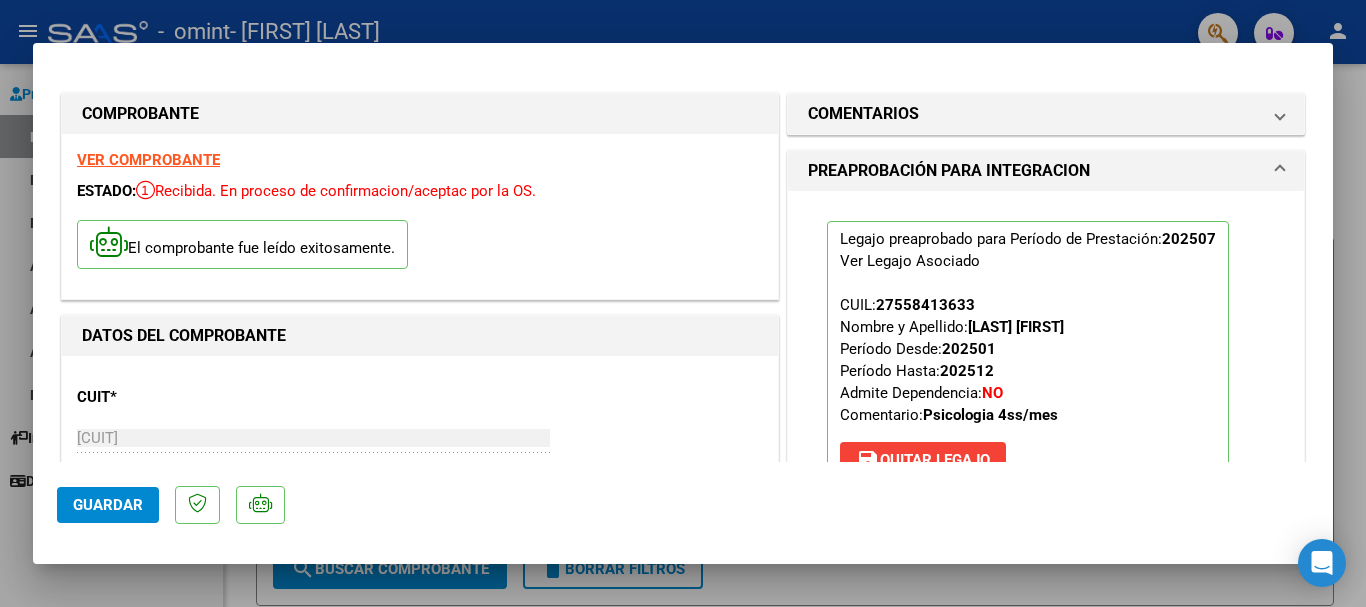 scroll, scrollTop: 1345, scrollLeft: 0, axis: vertical 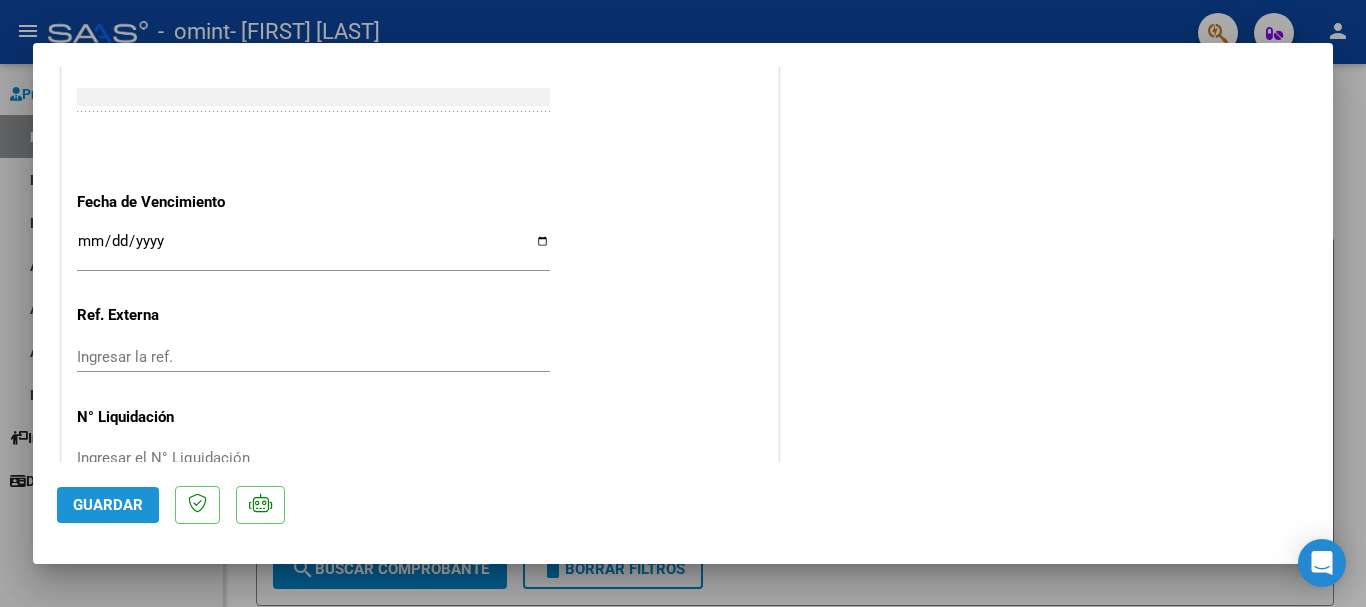click on "Guardar" 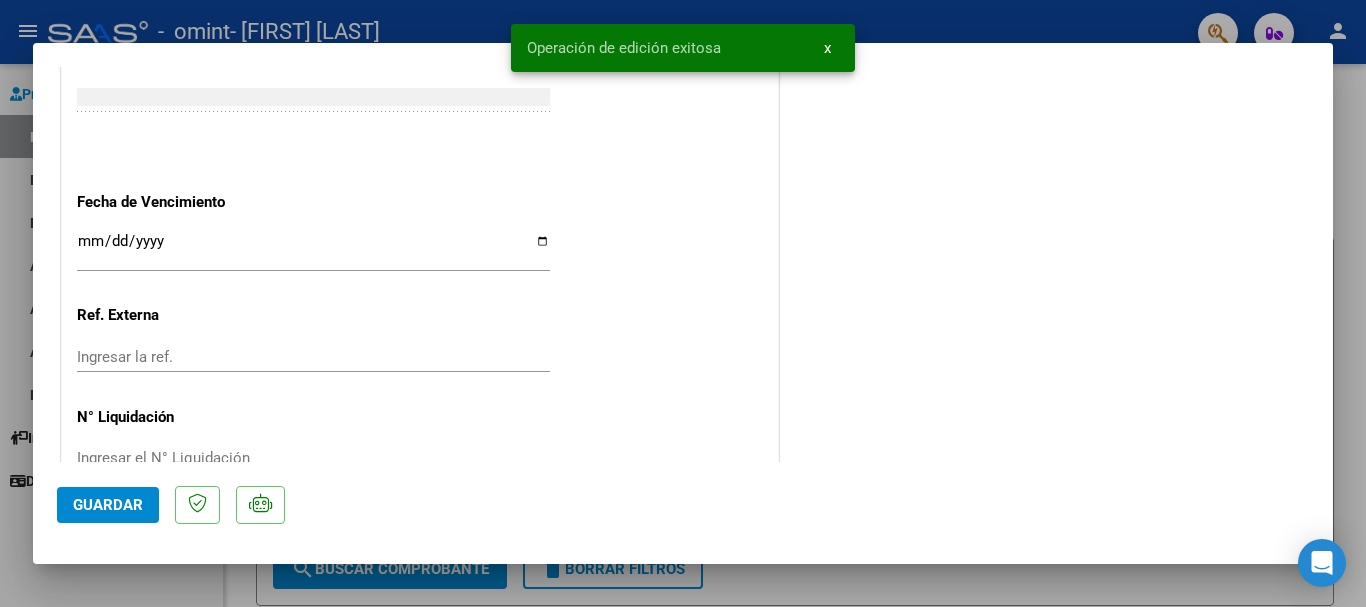 click at bounding box center [683, 303] 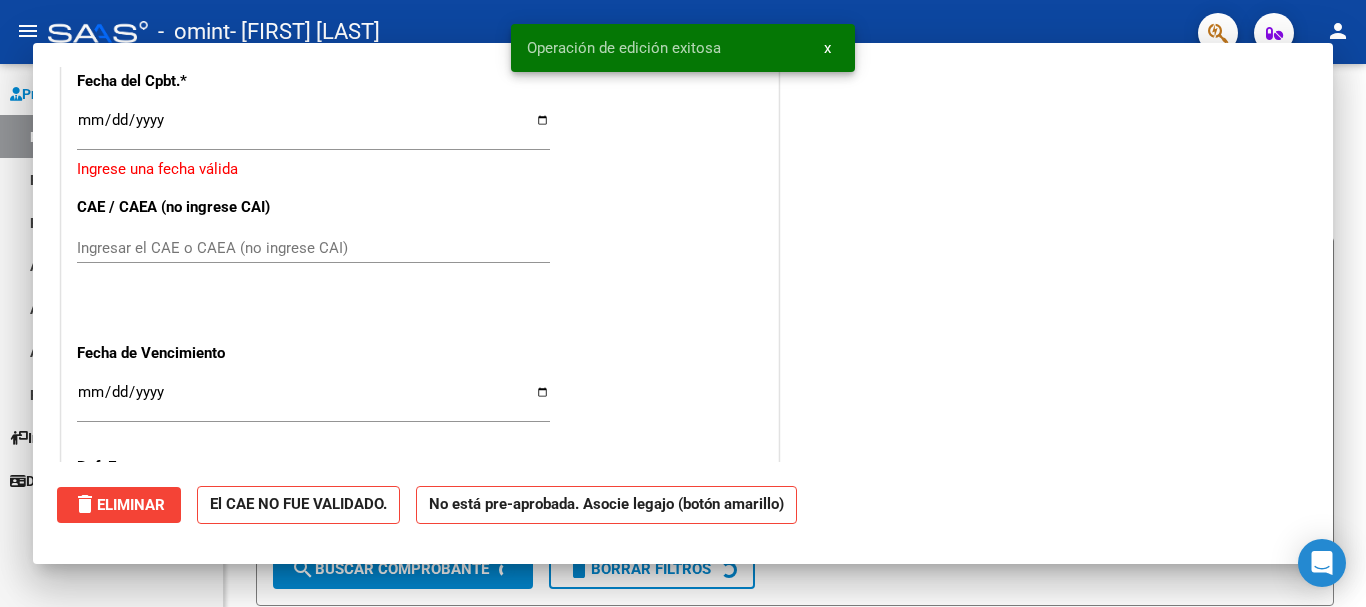 scroll, scrollTop: 1497, scrollLeft: 0, axis: vertical 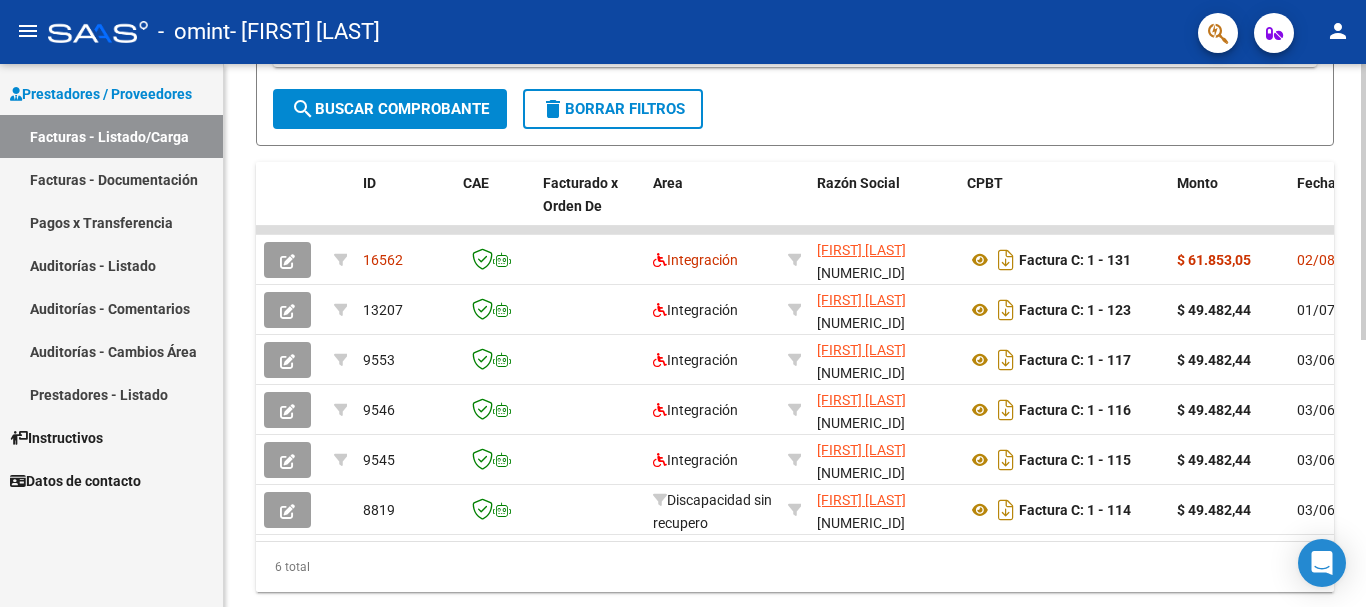 click 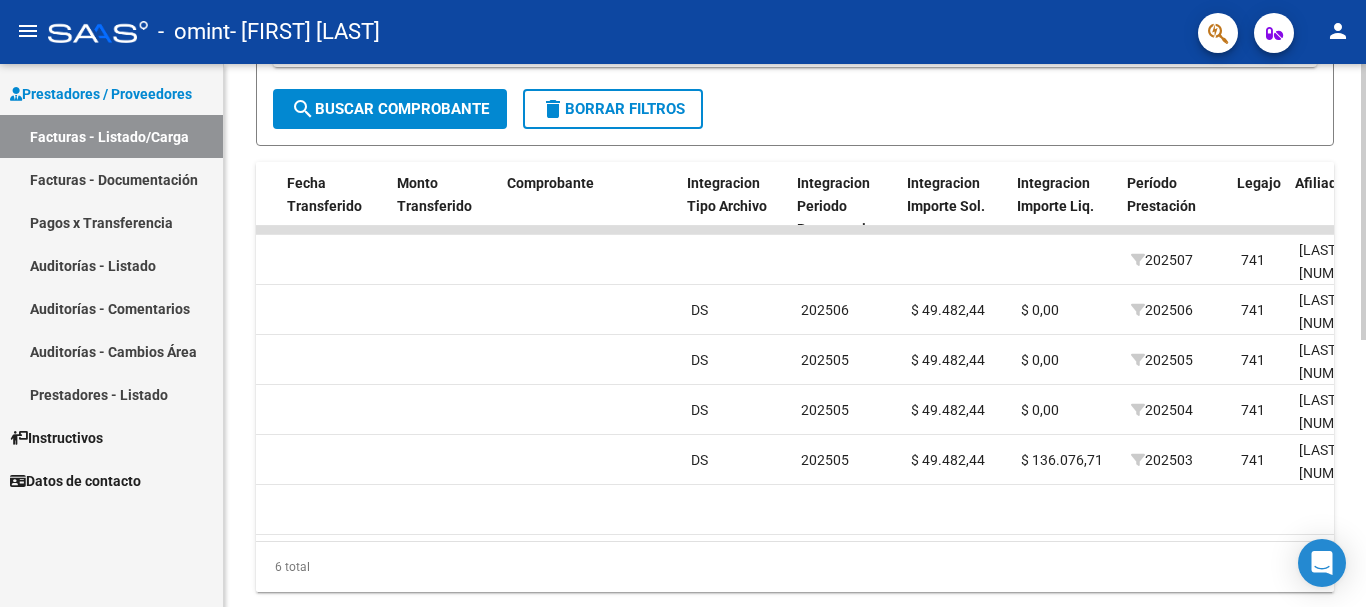 scroll, scrollTop: 0, scrollLeft: 0, axis: both 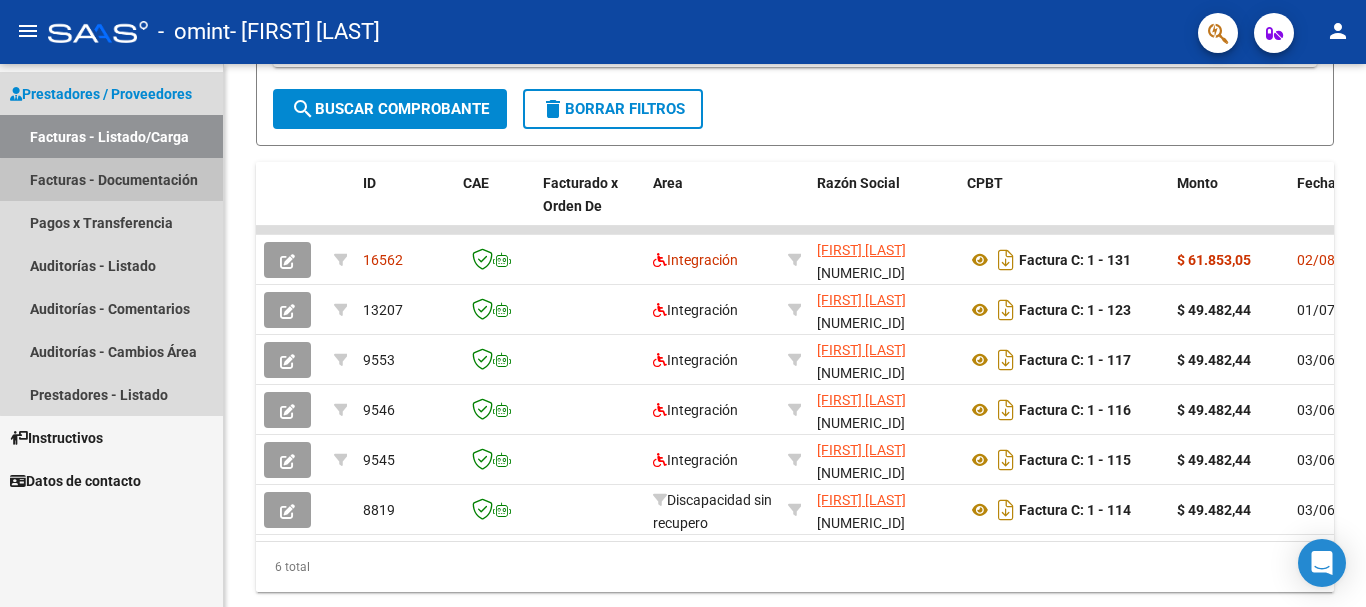 click on "Facturas - Documentación" at bounding box center [111, 179] 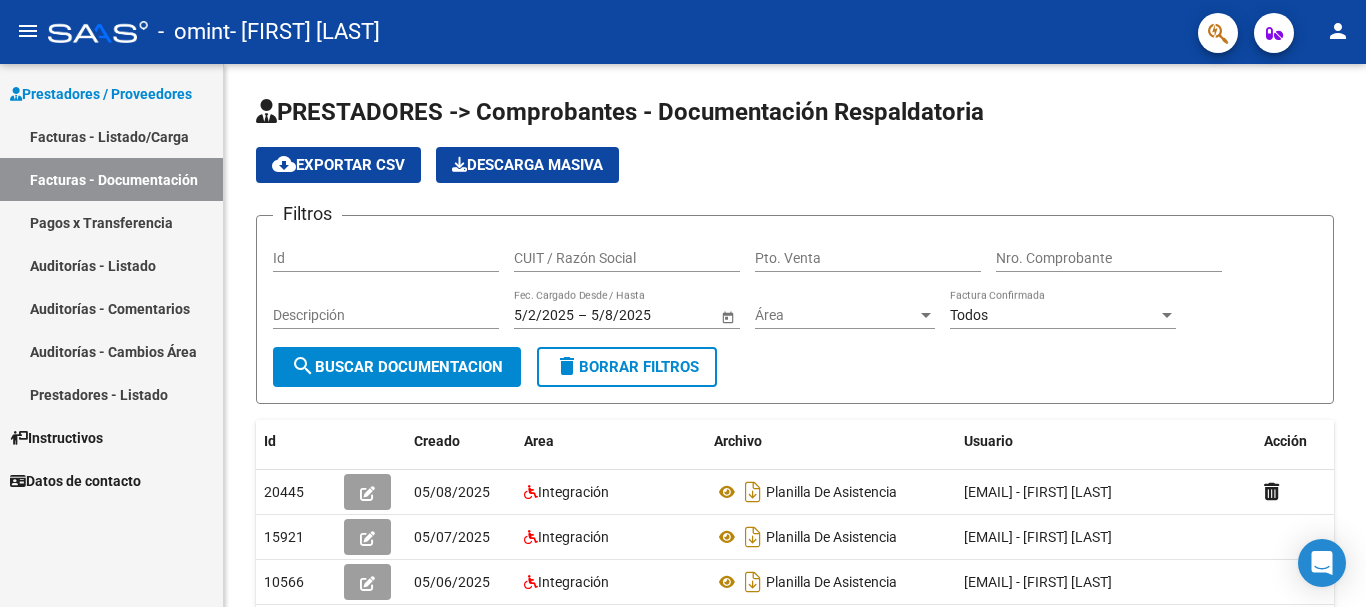 click on "Pagos x Transferencia" at bounding box center (111, 222) 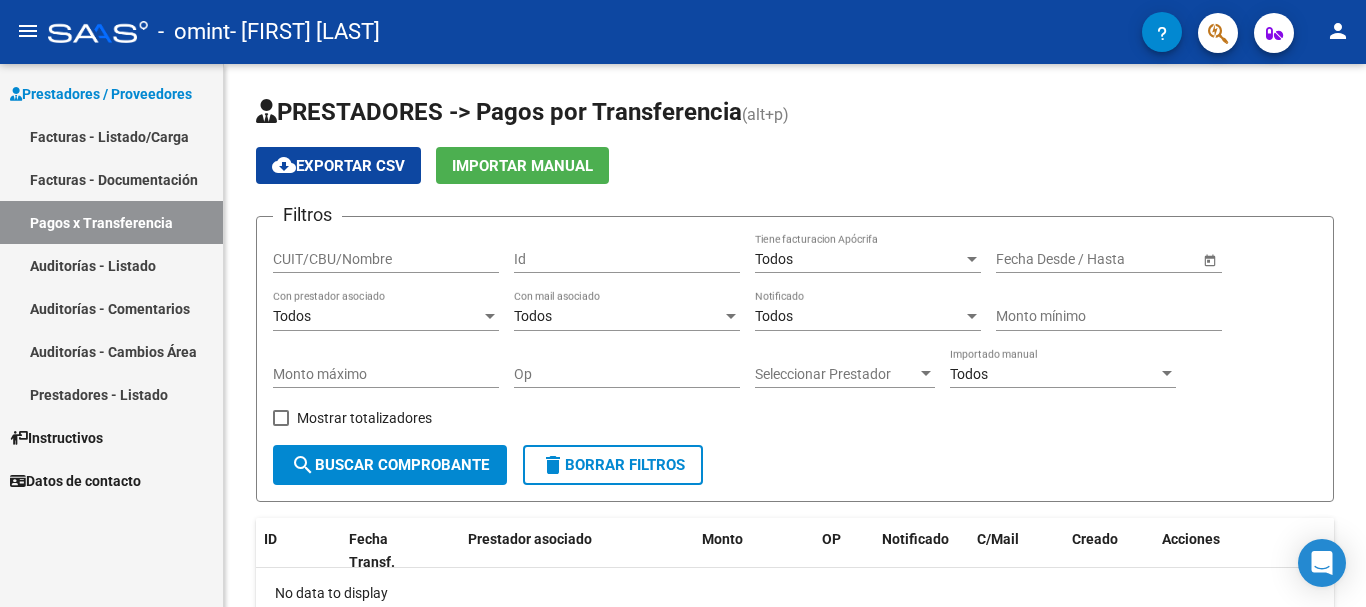 click on "Prestadores - Listado" at bounding box center [111, 394] 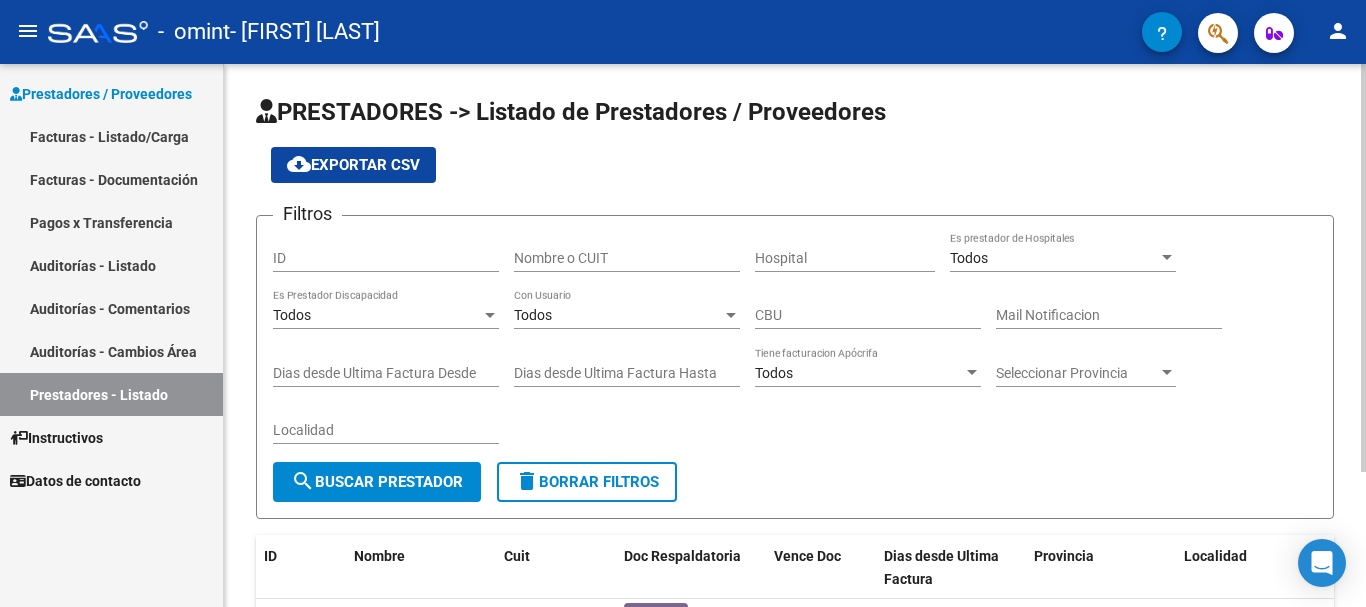 scroll, scrollTop: 179, scrollLeft: 0, axis: vertical 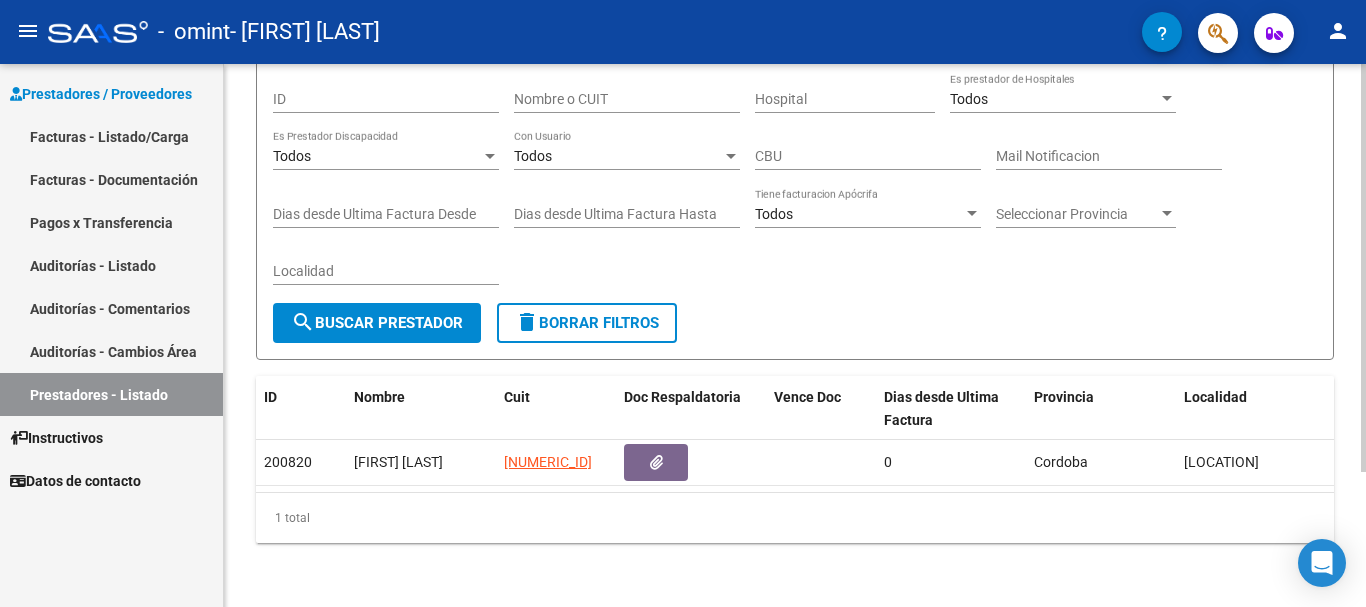 click 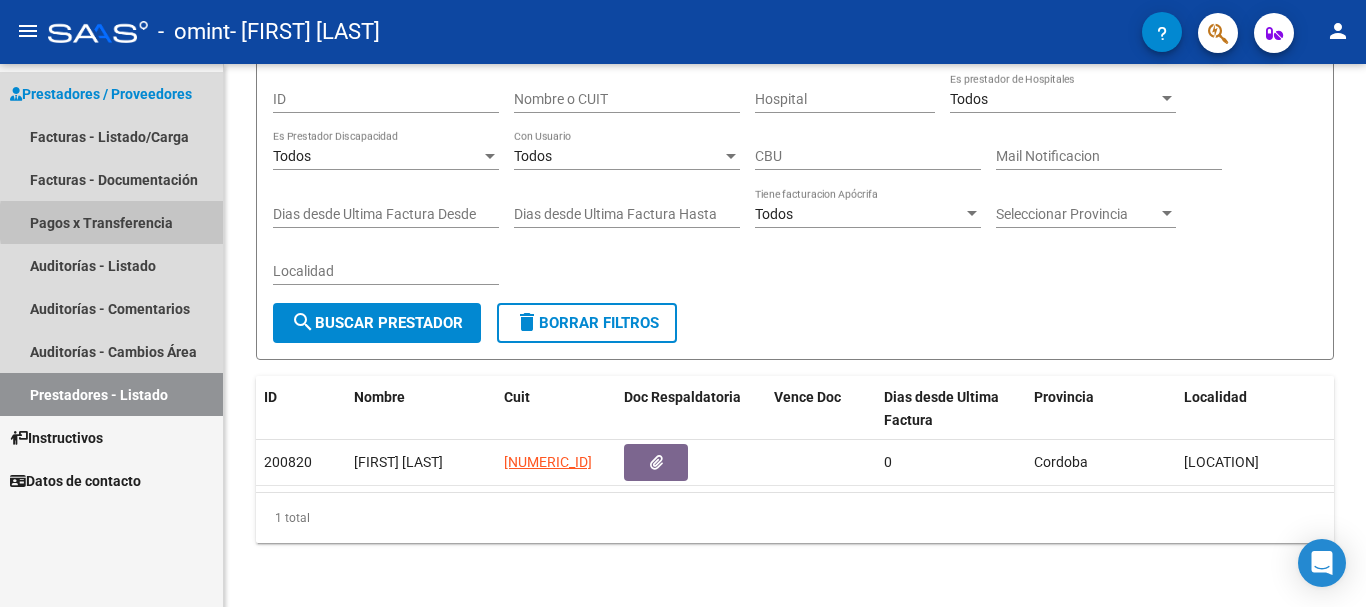 click on "Pagos x Transferencia" at bounding box center [111, 222] 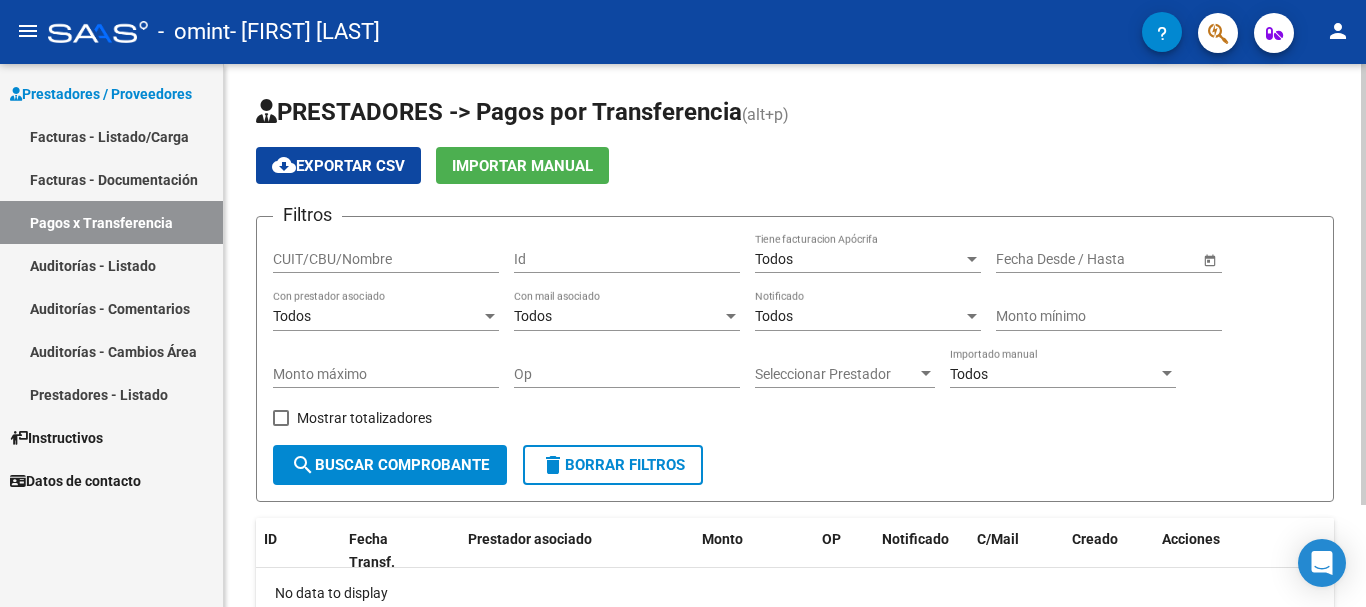 scroll, scrollTop: 126, scrollLeft: 0, axis: vertical 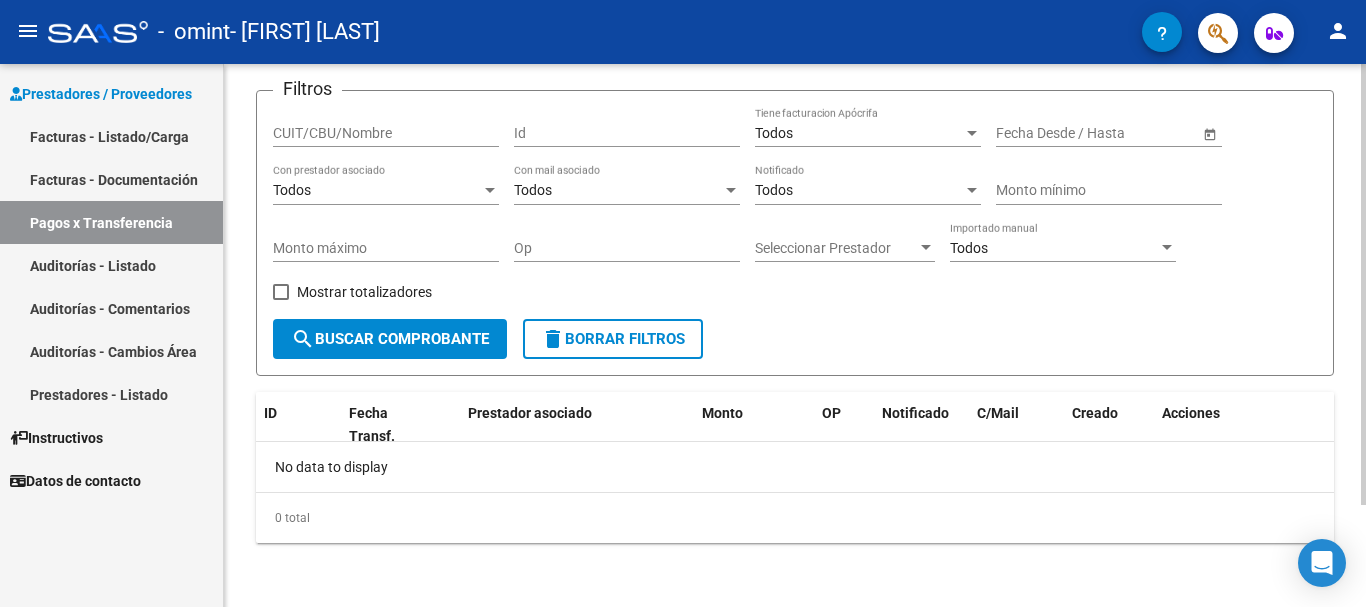 click 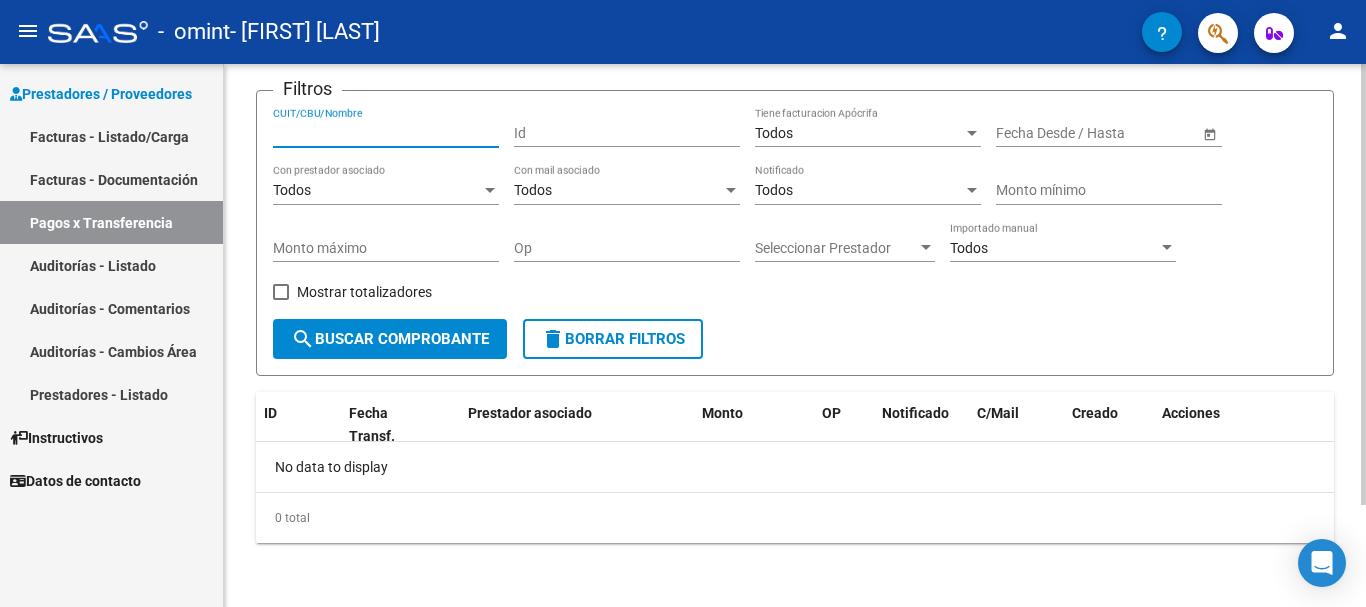 click on "CUIT/CBU/Nombre" at bounding box center [386, 133] 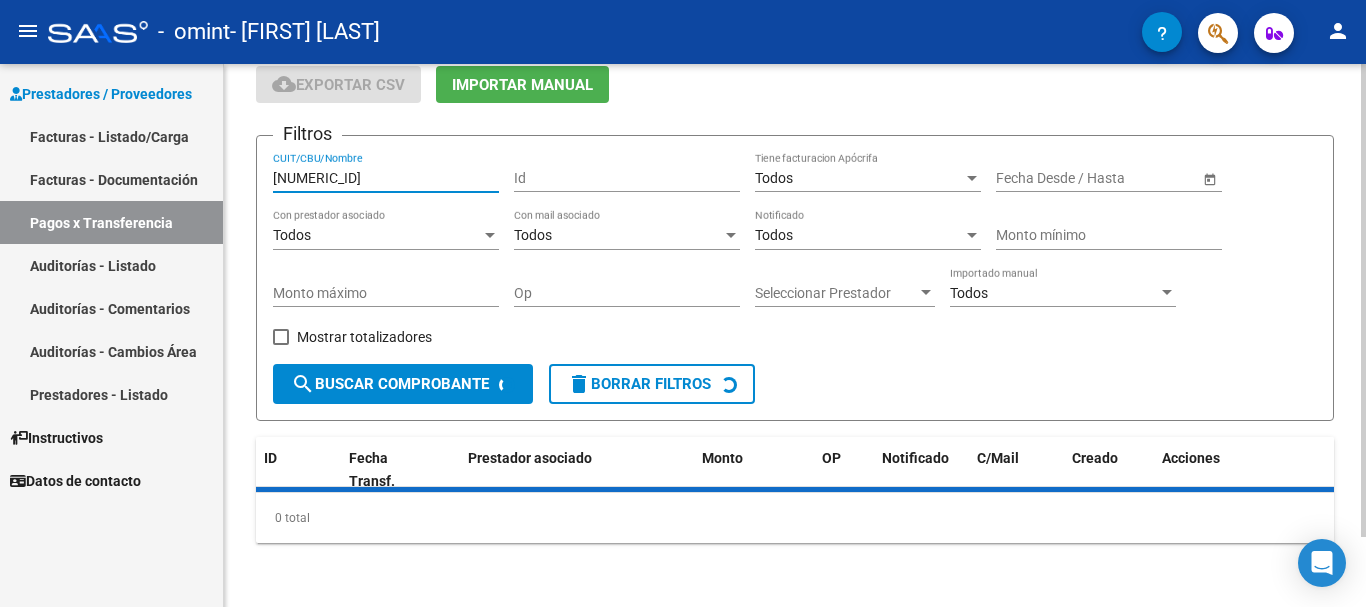 scroll, scrollTop: 126, scrollLeft: 0, axis: vertical 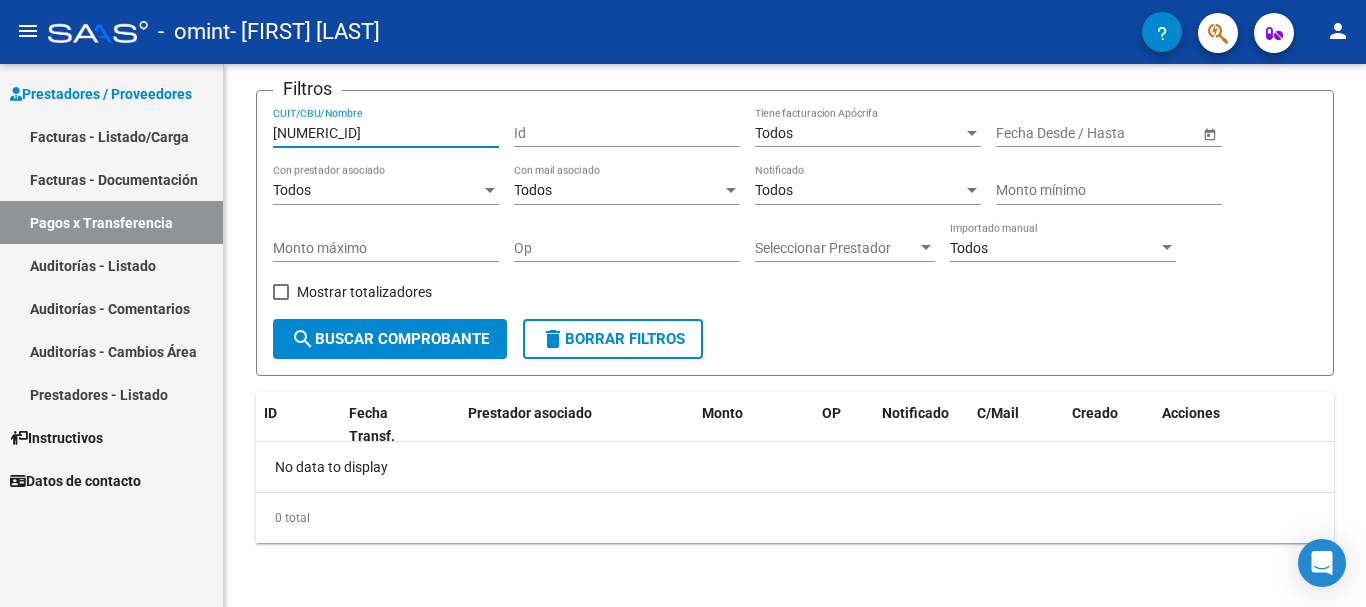 type on "[NUMERIC_ID]" 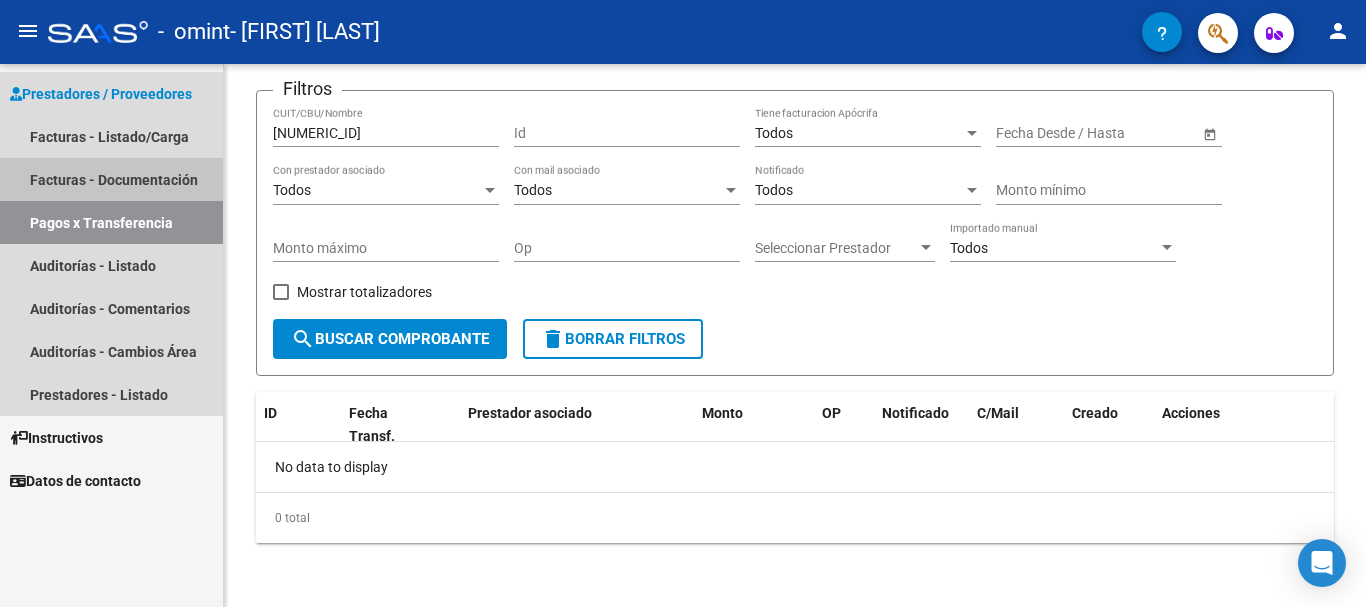 click on "Facturas - Documentación" at bounding box center [111, 179] 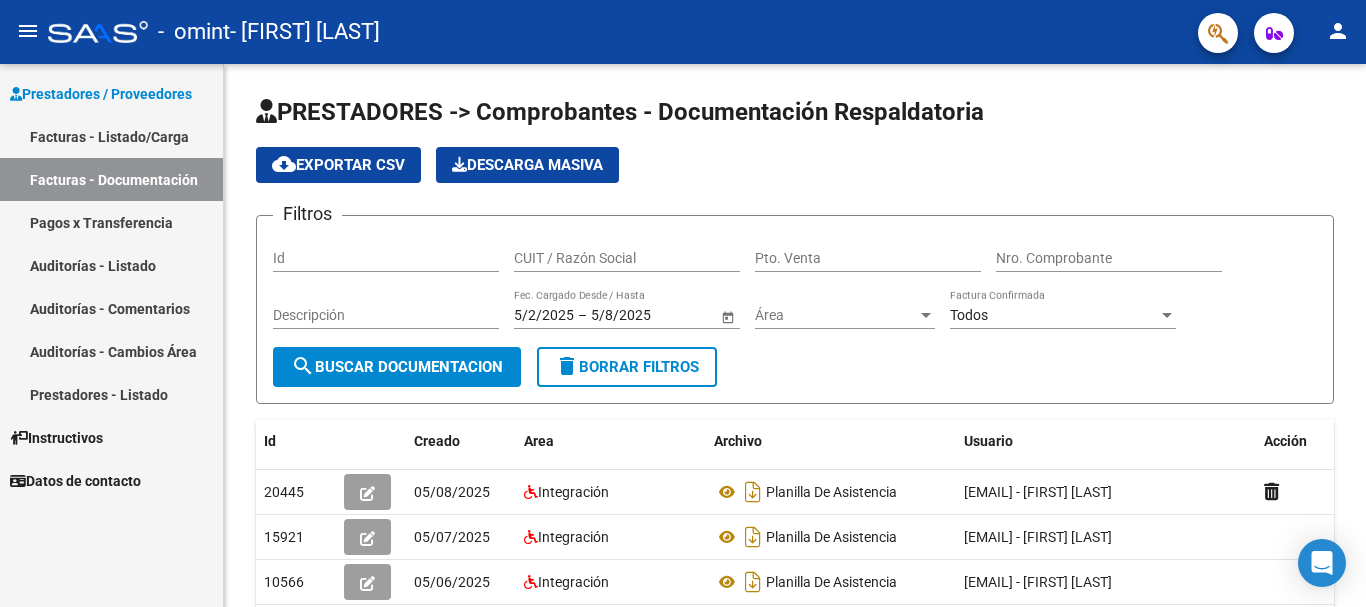 click on "Facturas - Listado/Carga" at bounding box center (111, 136) 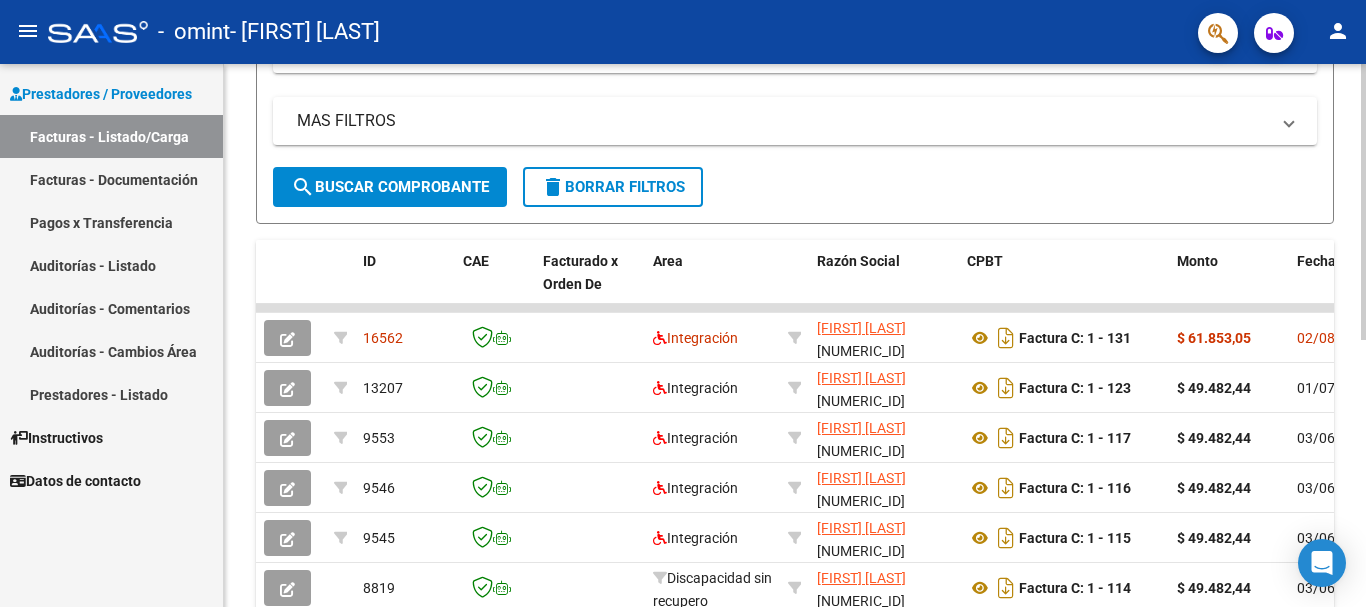 scroll, scrollTop: 468, scrollLeft: 0, axis: vertical 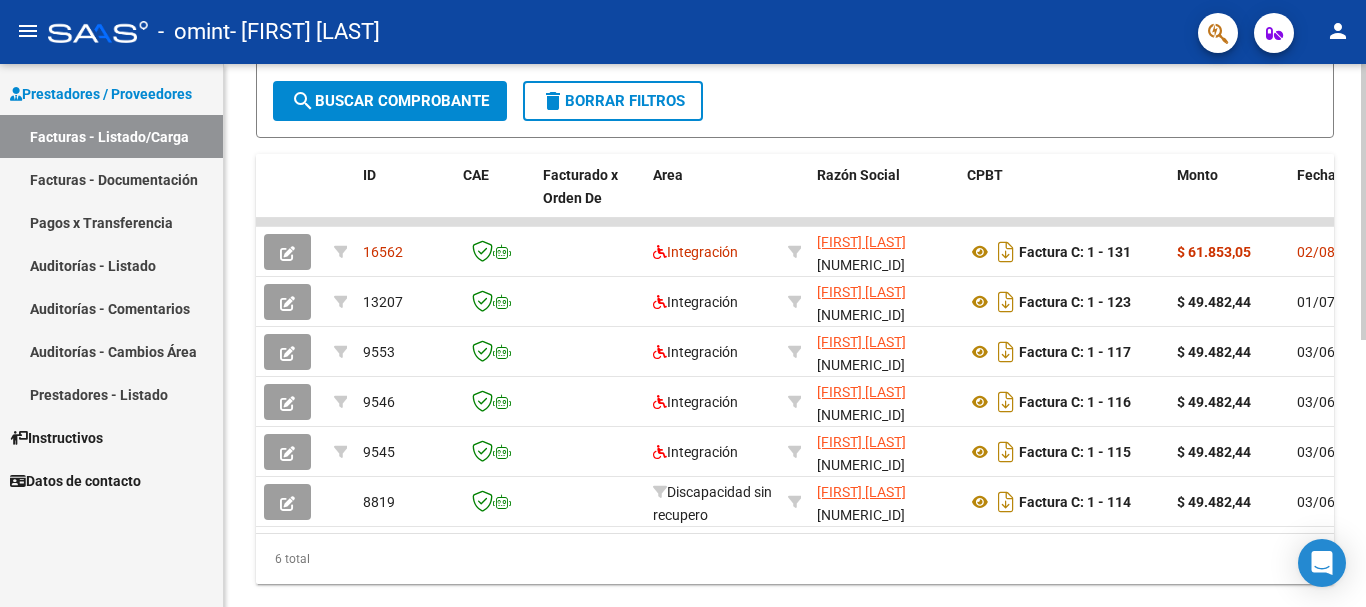 click 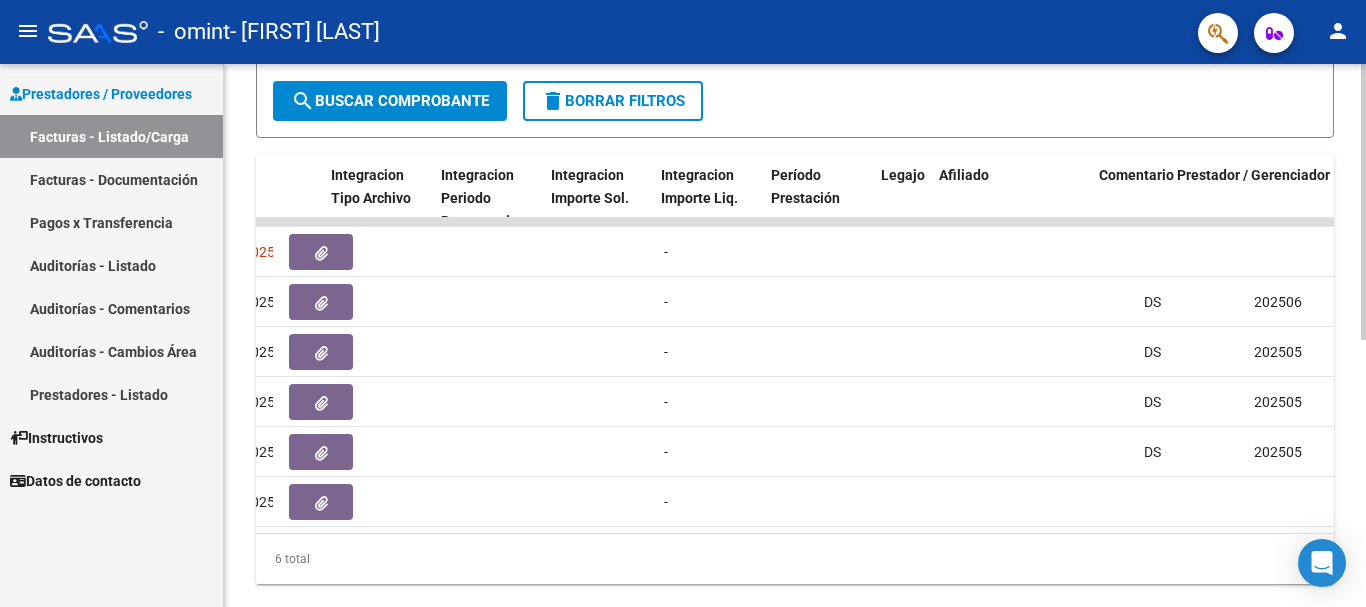 scroll, scrollTop: 0, scrollLeft: 2091, axis: horizontal 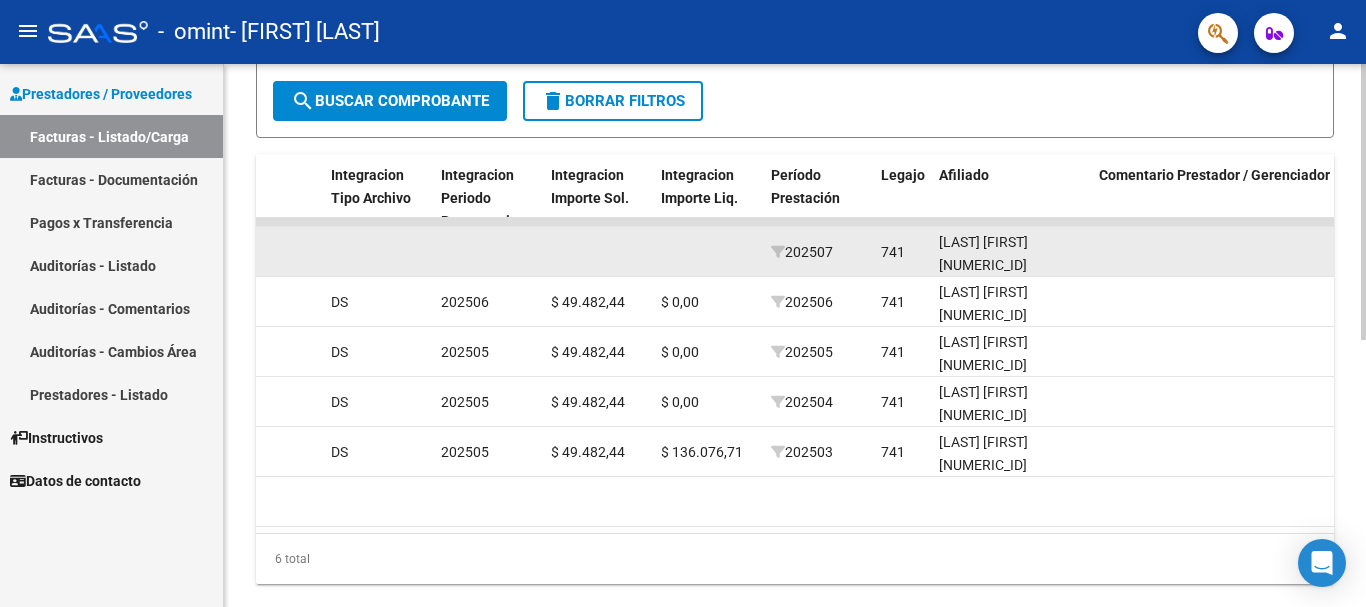 click on "[LAST] [FIRST] [NUMERIC_ID]" 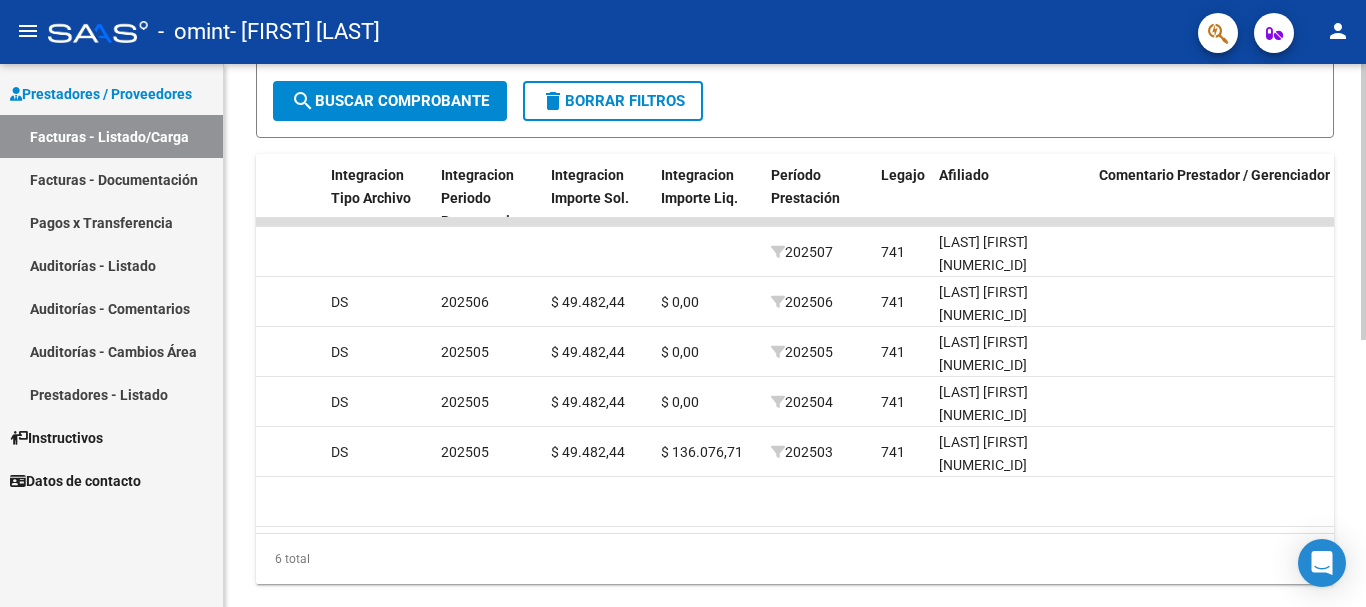 click on "search  Buscar Comprobante" 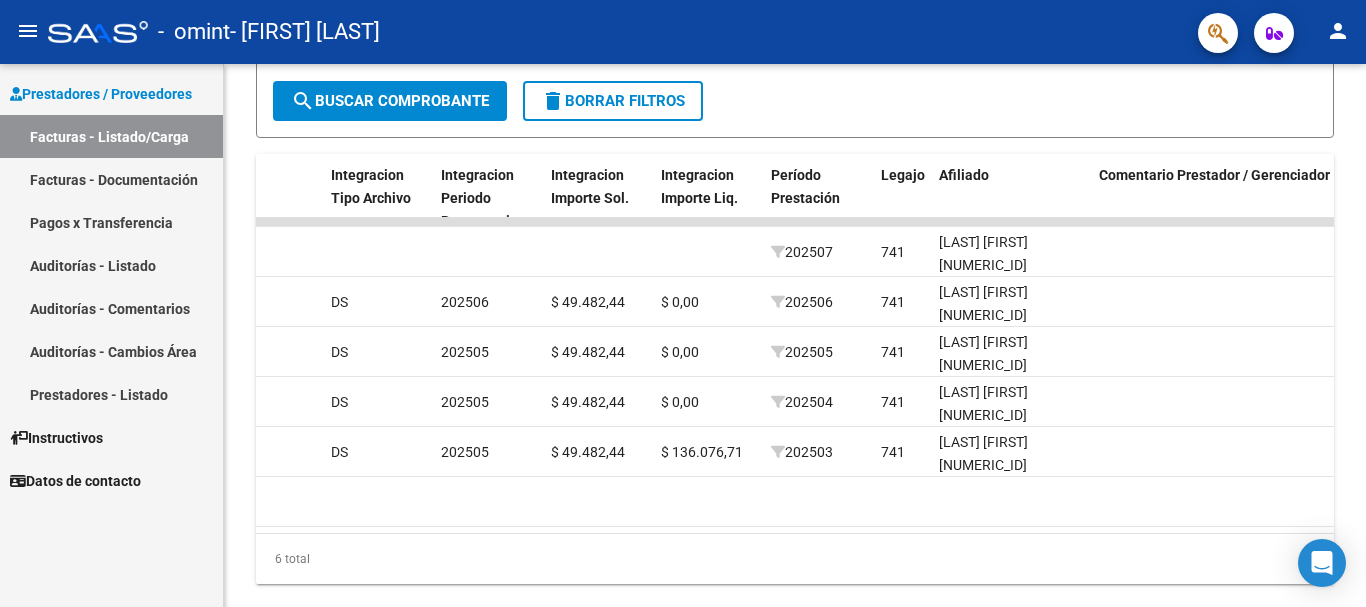 click on "Facturas - Documentación" at bounding box center [111, 179] 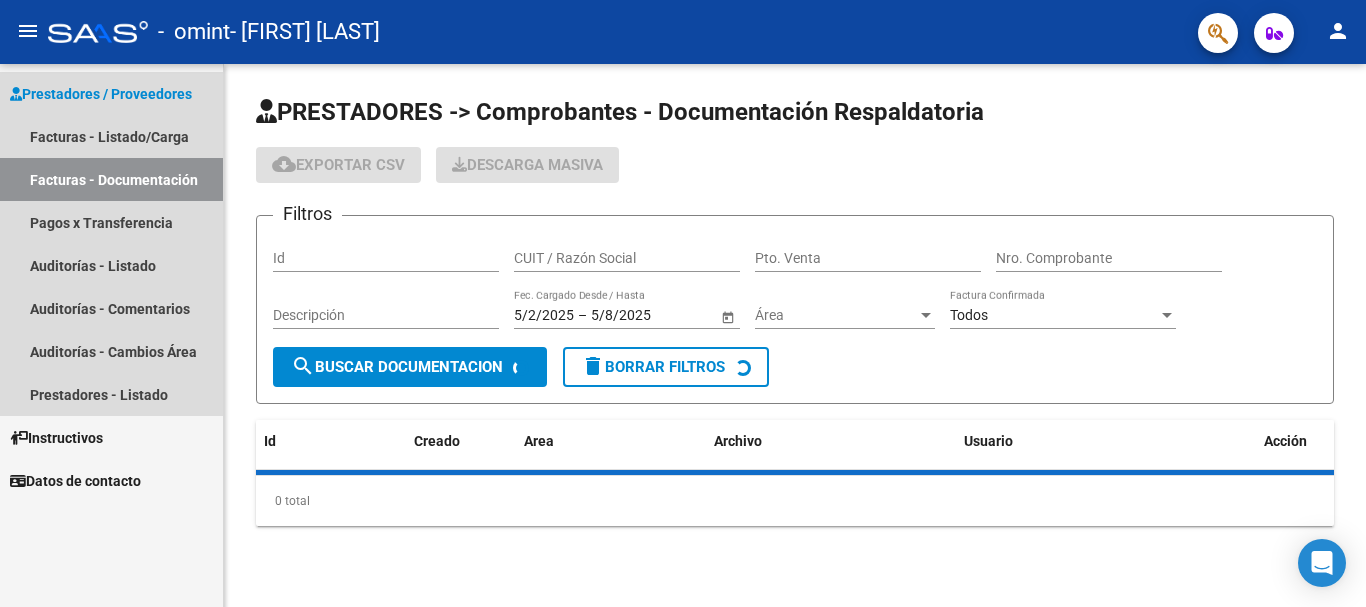 scroll, scrollTop: 0, scrollLeft: 0, axis: both 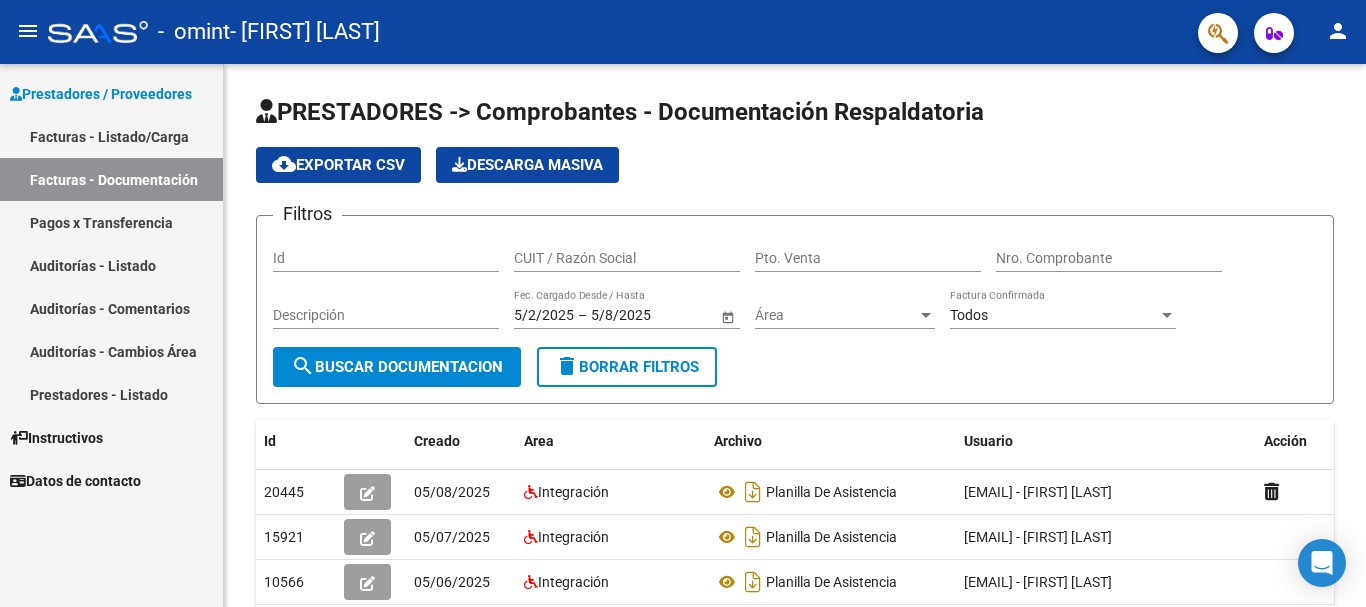 click on "Pagos x Transferencia" at bounding box center [111, 222] 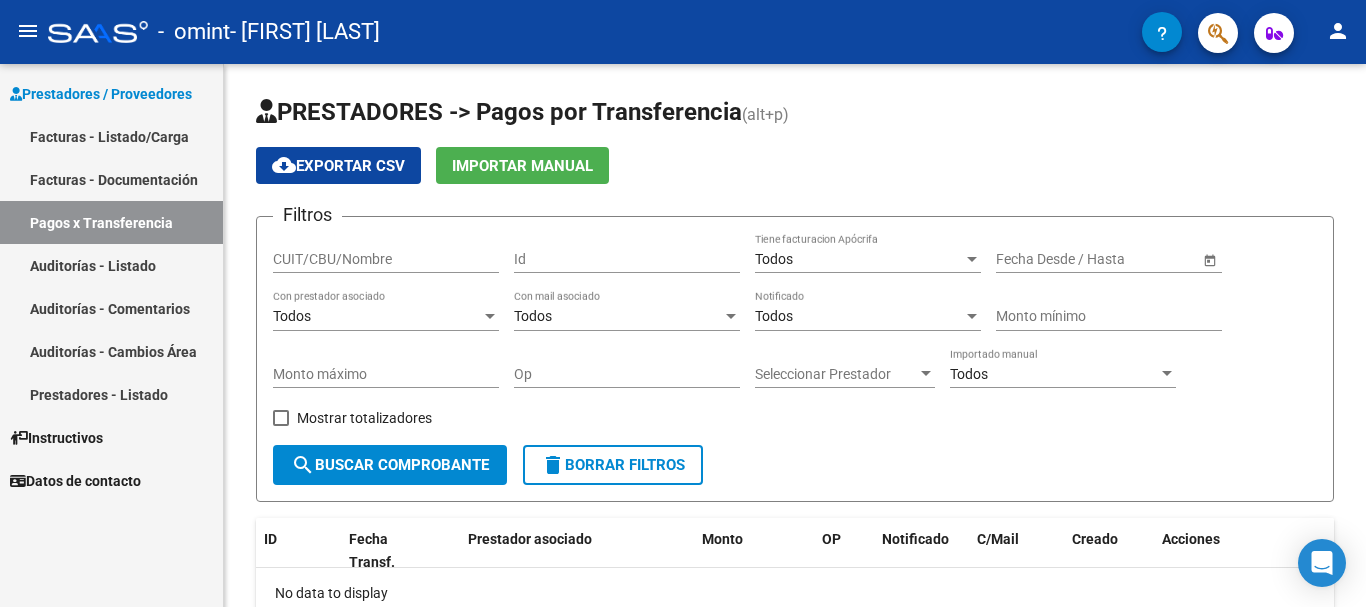 click on "Auditorías - Listado" at bounding box center [111, 265] 